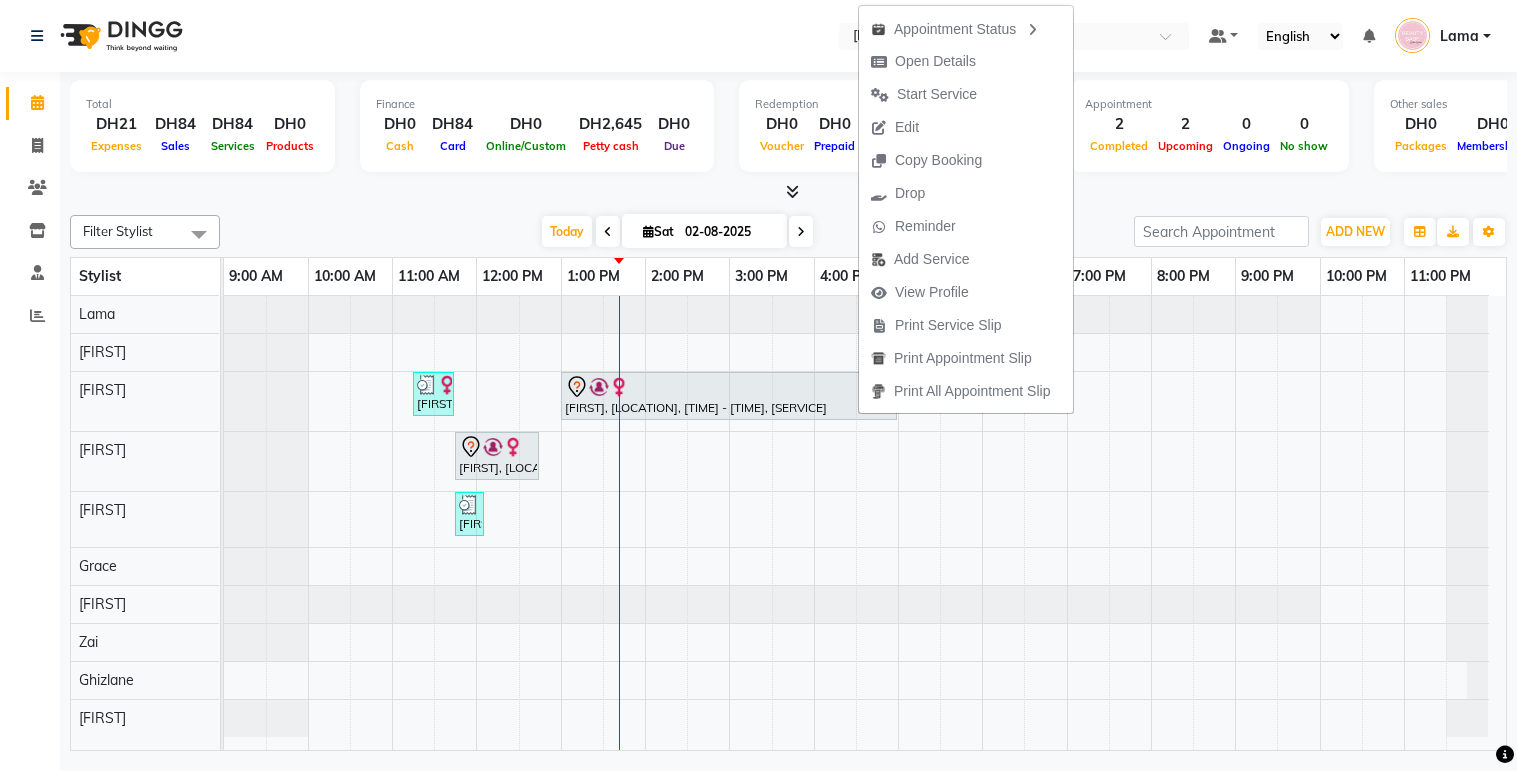 scroll, scrollTop: 0, scrollLeft: 0, axis: both 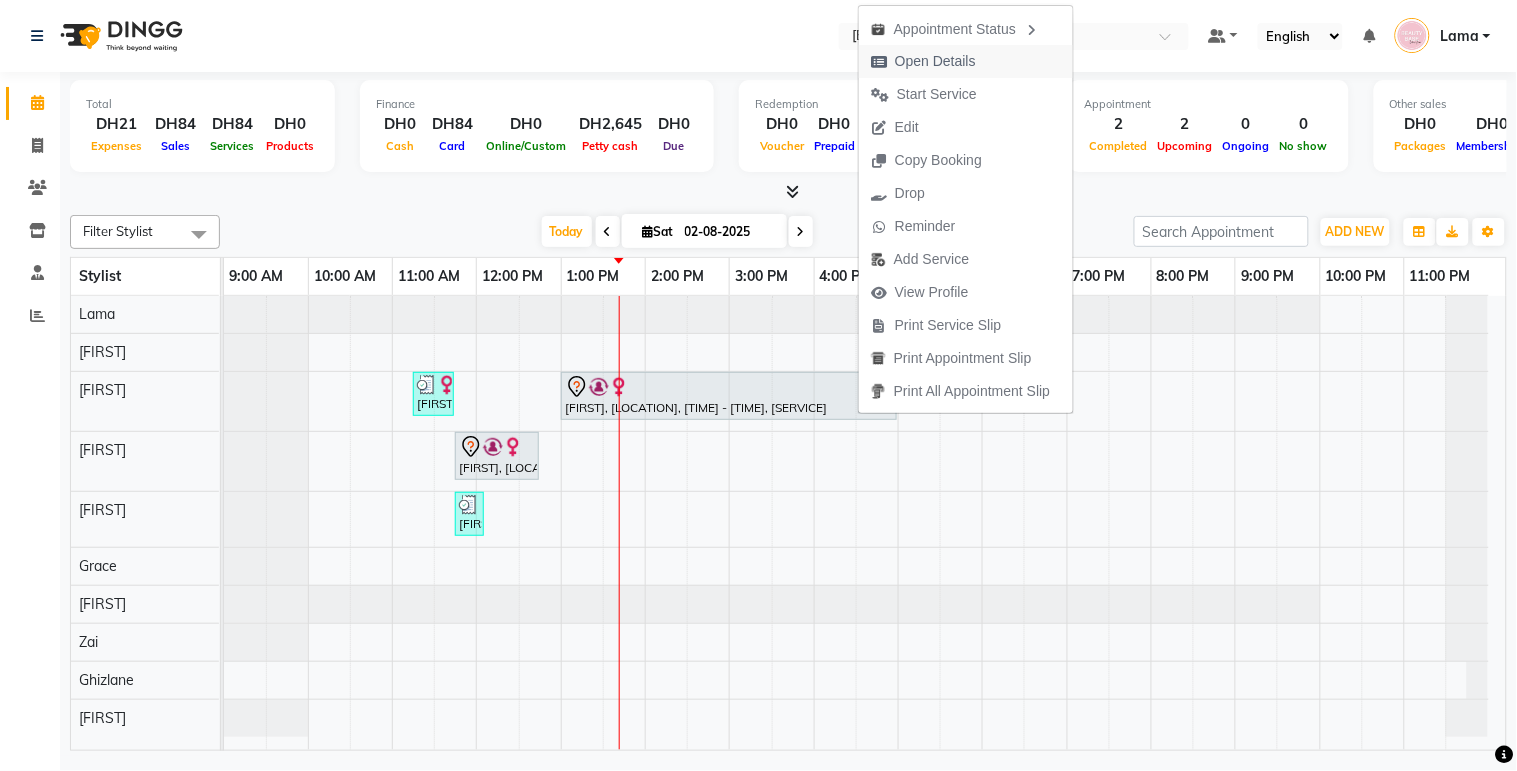 click on "Open Details" at bounding box center (935, 61) 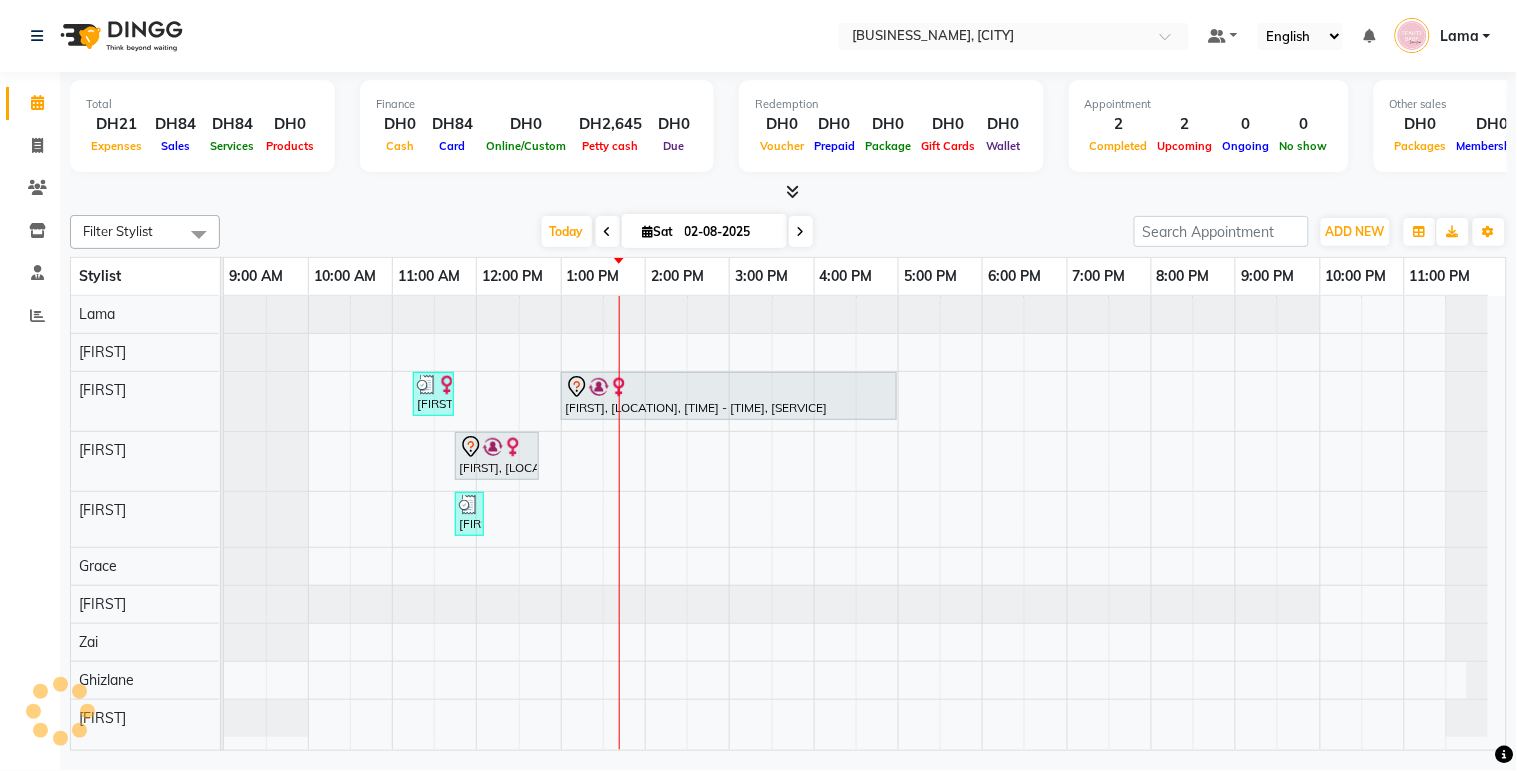 click on "[FIRST], [LOCATION], [TIME] - [TIME], [SERVICE]" at bounding box center [729, 396] 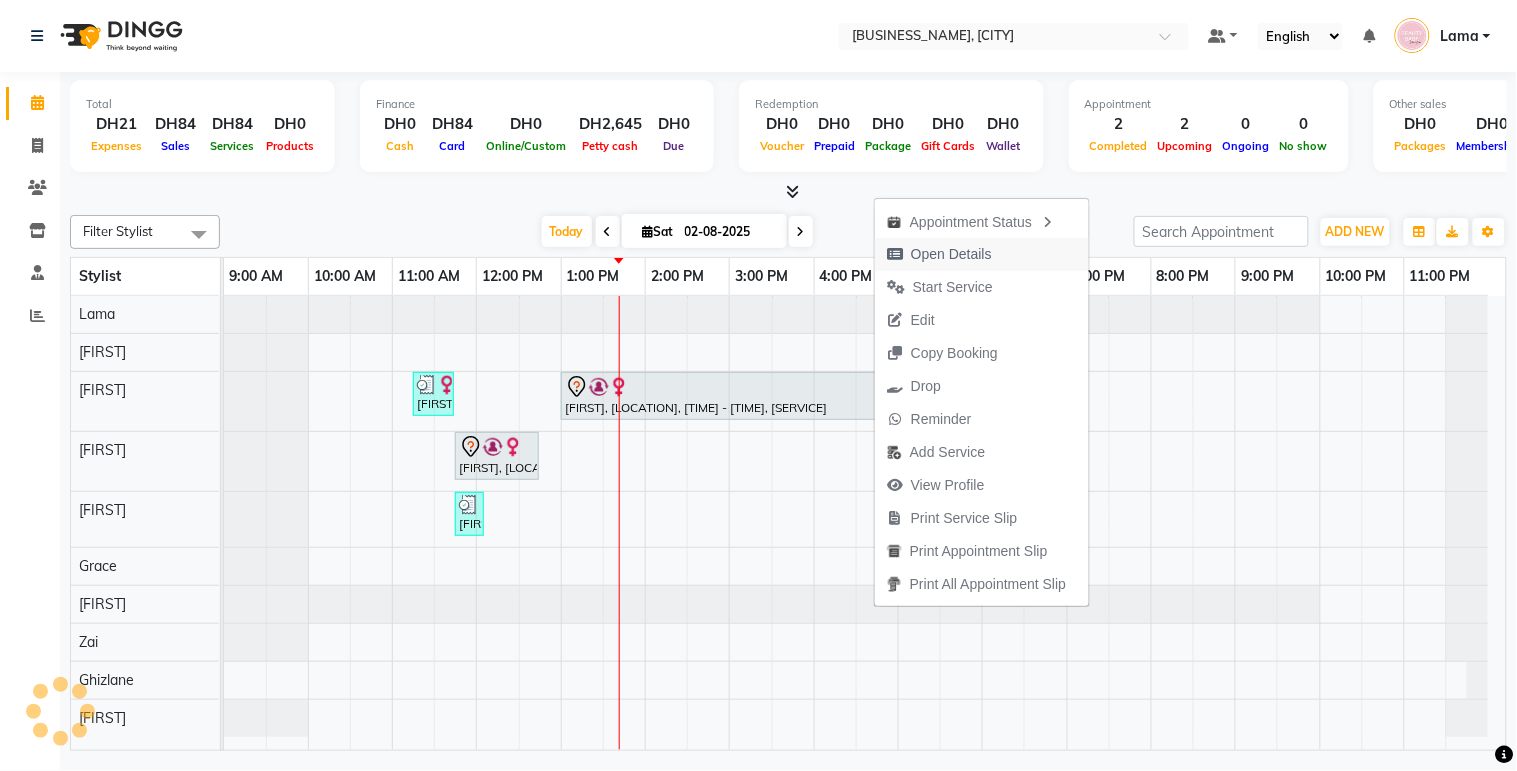click on "Open Details" at bounding box center (951, 254) 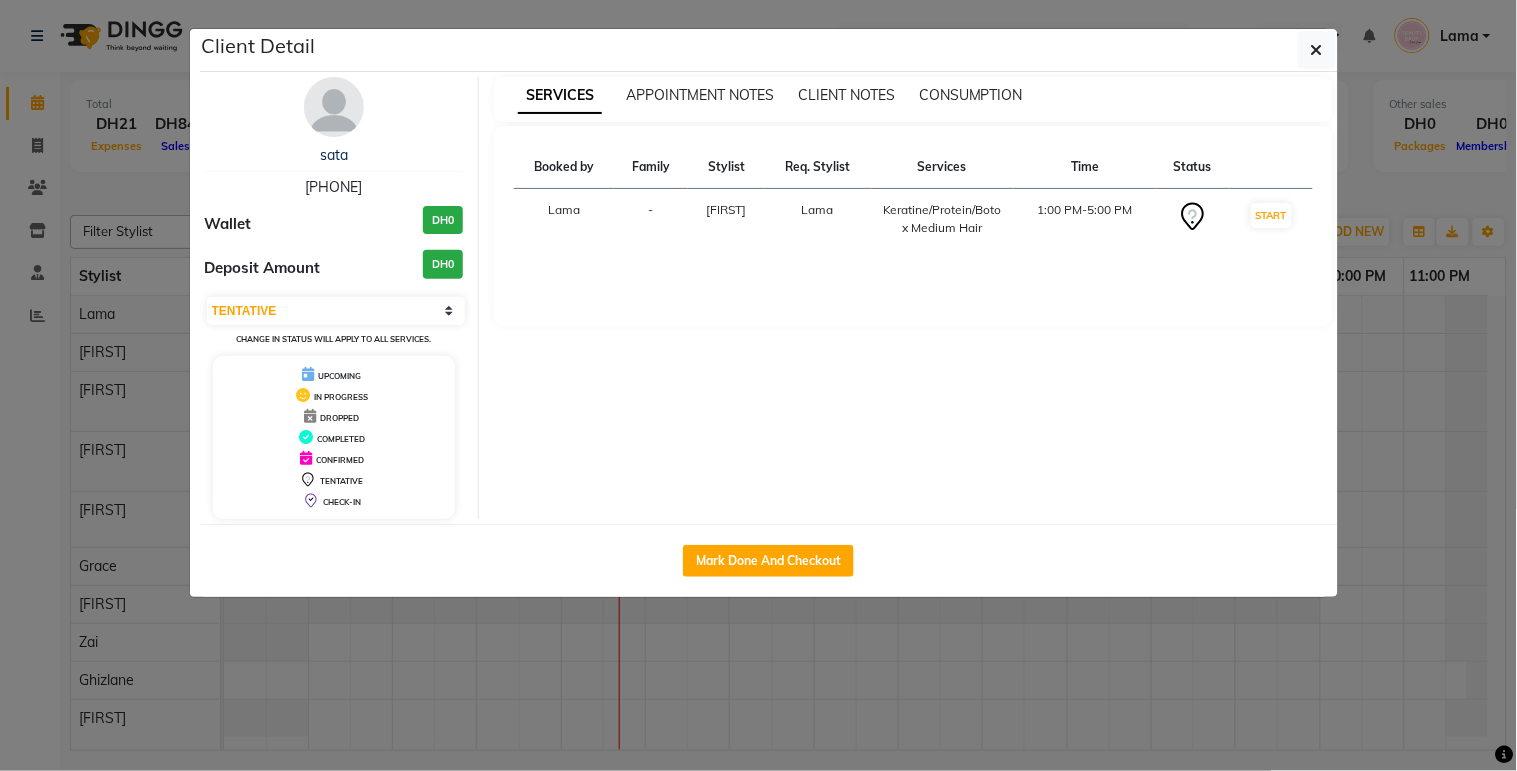 click on "Client Detail [FIRST] [PHONE] Wallet DH0 Deposit Amount DH0 Select IN SERVICE CONFIRMED TENTATIVE CHECK IN MARK DONE DROPPED UPCOMING Change in status will apply to all services. UPCOMING IN PROGRESS DROPPED COMPLETED CONFIRMED TENTATIVE CHECK-IN SERVICES APPOINTMENT NOTES CLIENT NOTES CONSUMPTION Booked by Family Stylist Req. Stylist Services Time Status [FIRST] - [FIRST] [SERVICE] [TIME] - [TIME] START Mark Done And Checkout" 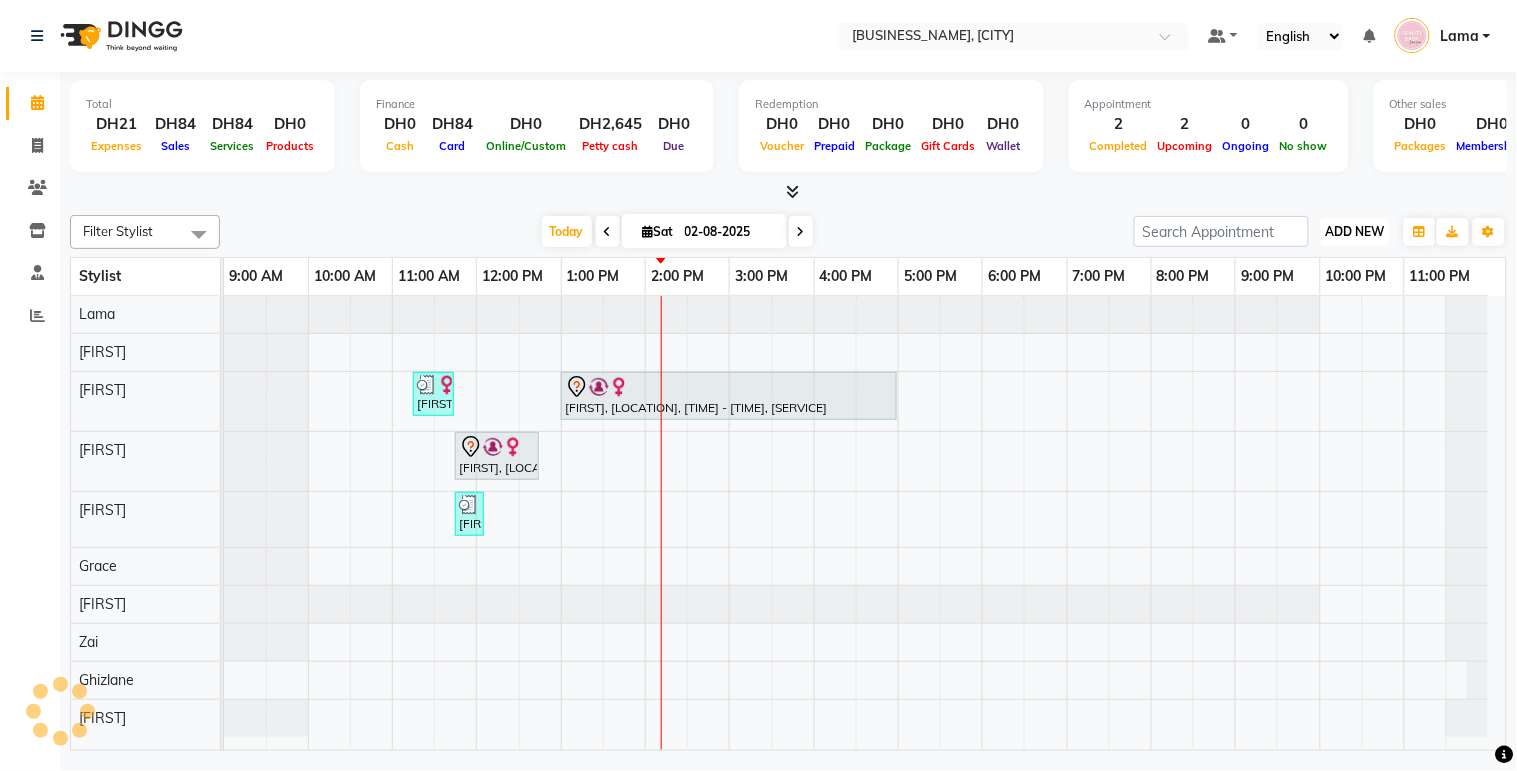 click on "ADD NEW" at bounding box center [1355, 231] 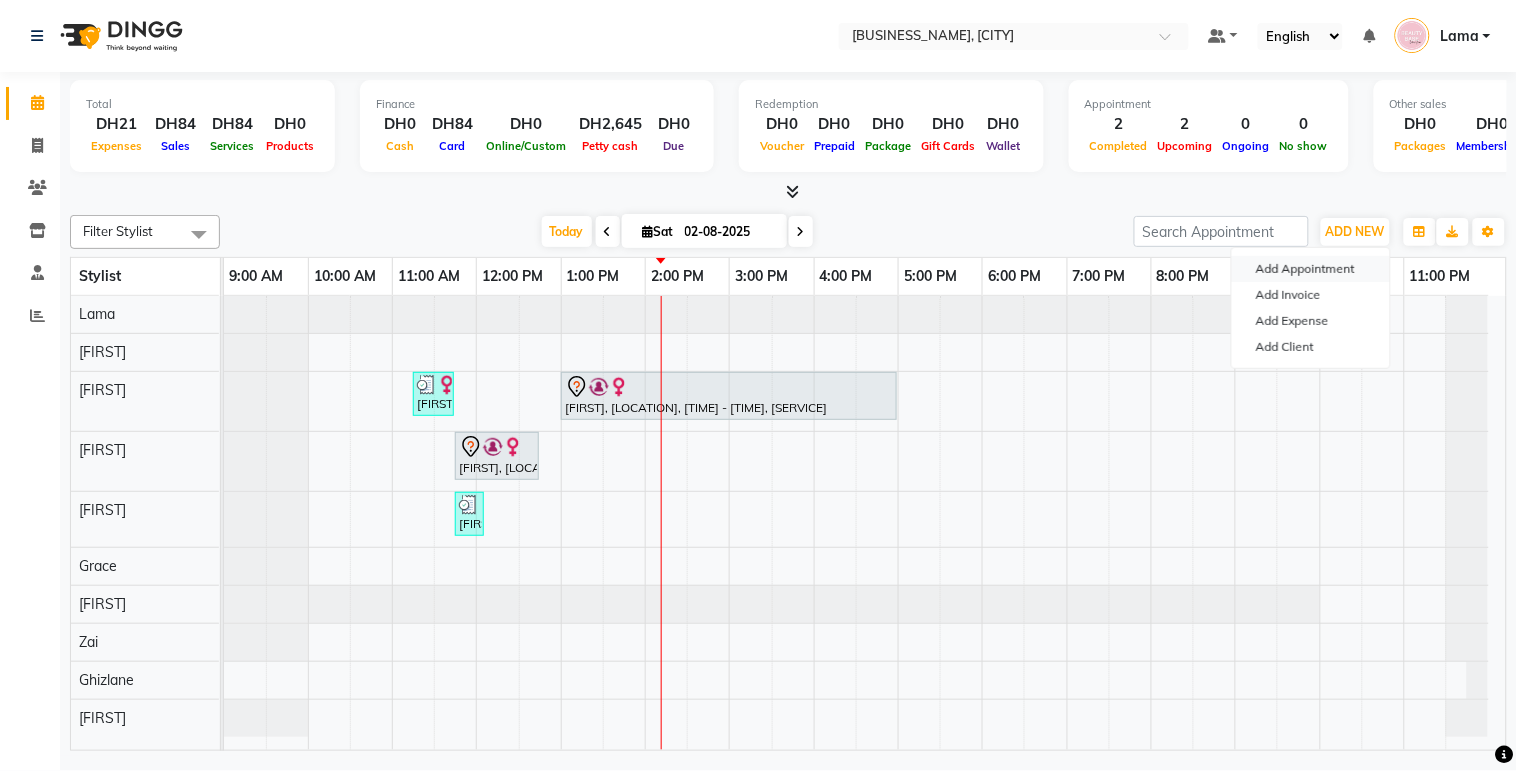 click on "Add Appointment" at bounding box center [1311, 269] 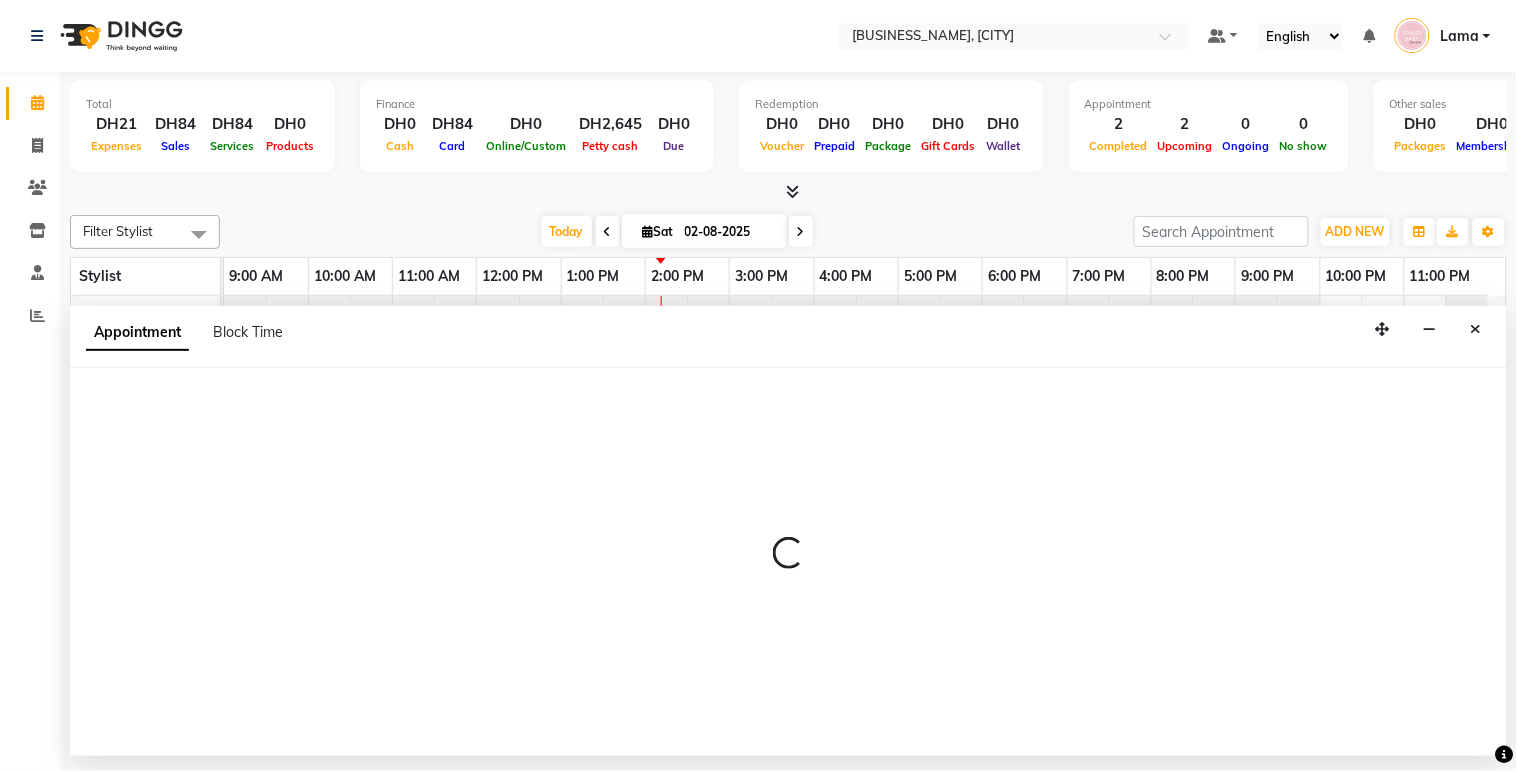 select on "tentative" 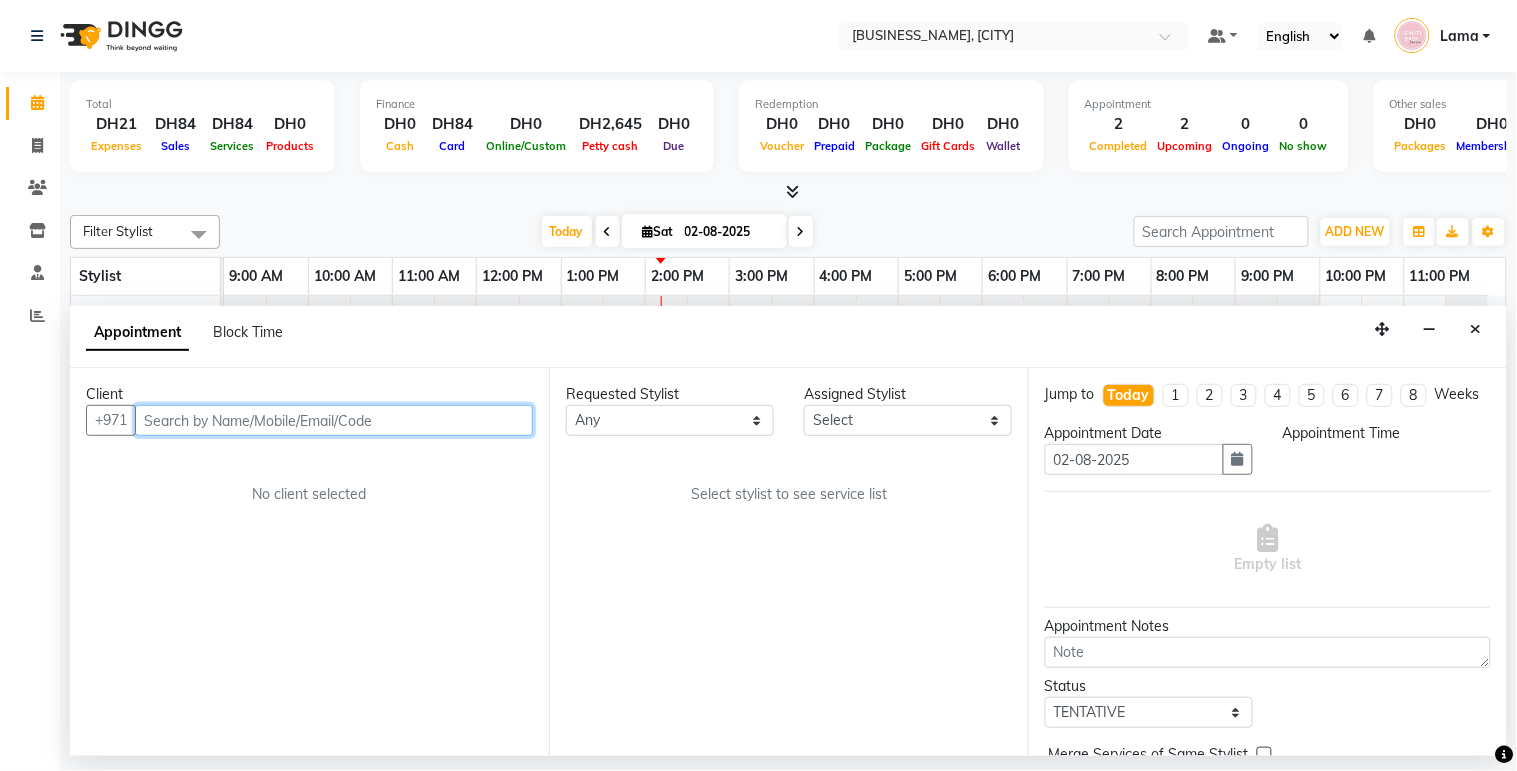 select on "600" 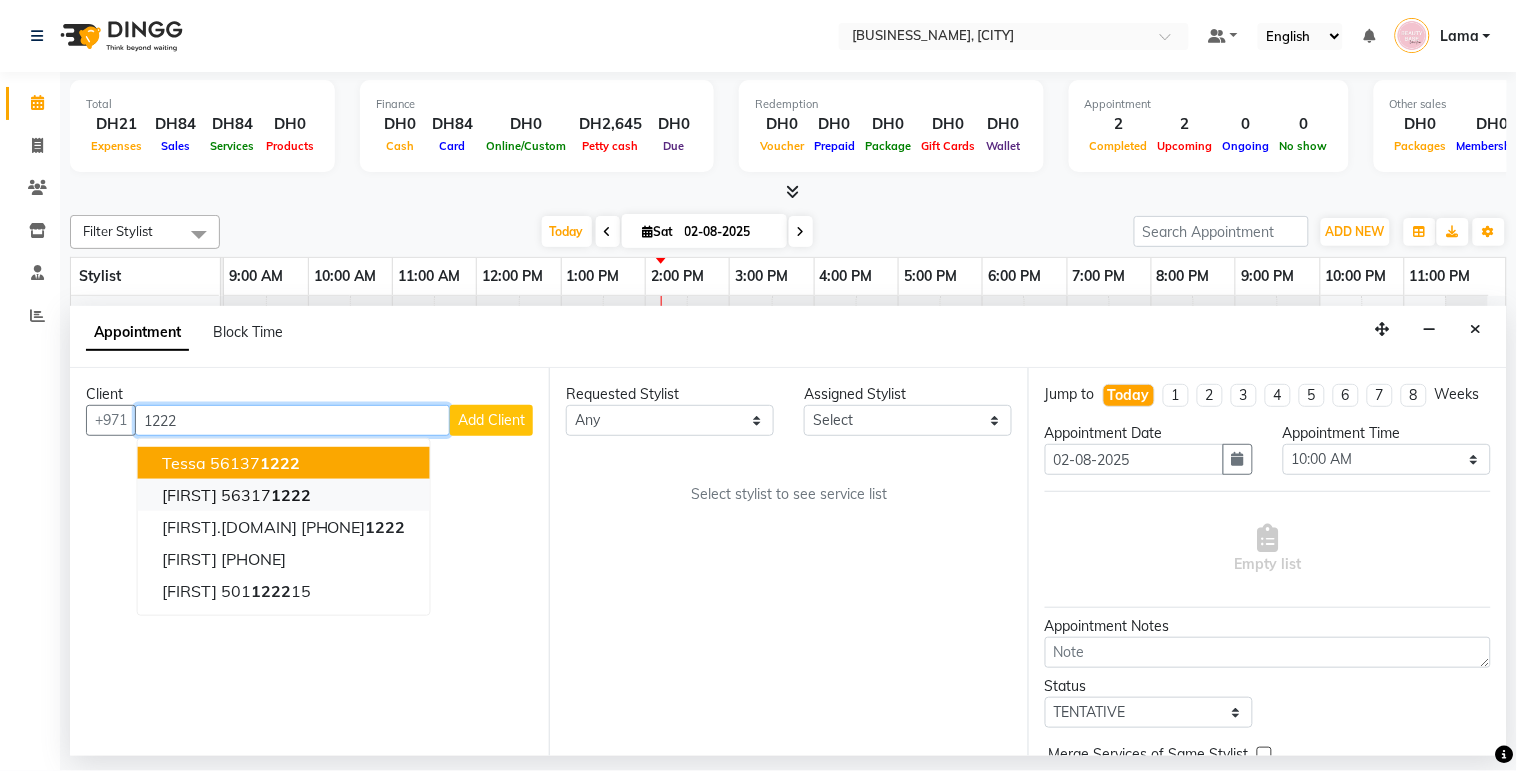 click on "[FIRST] [PHONE]" at bounding box center [284, 495] 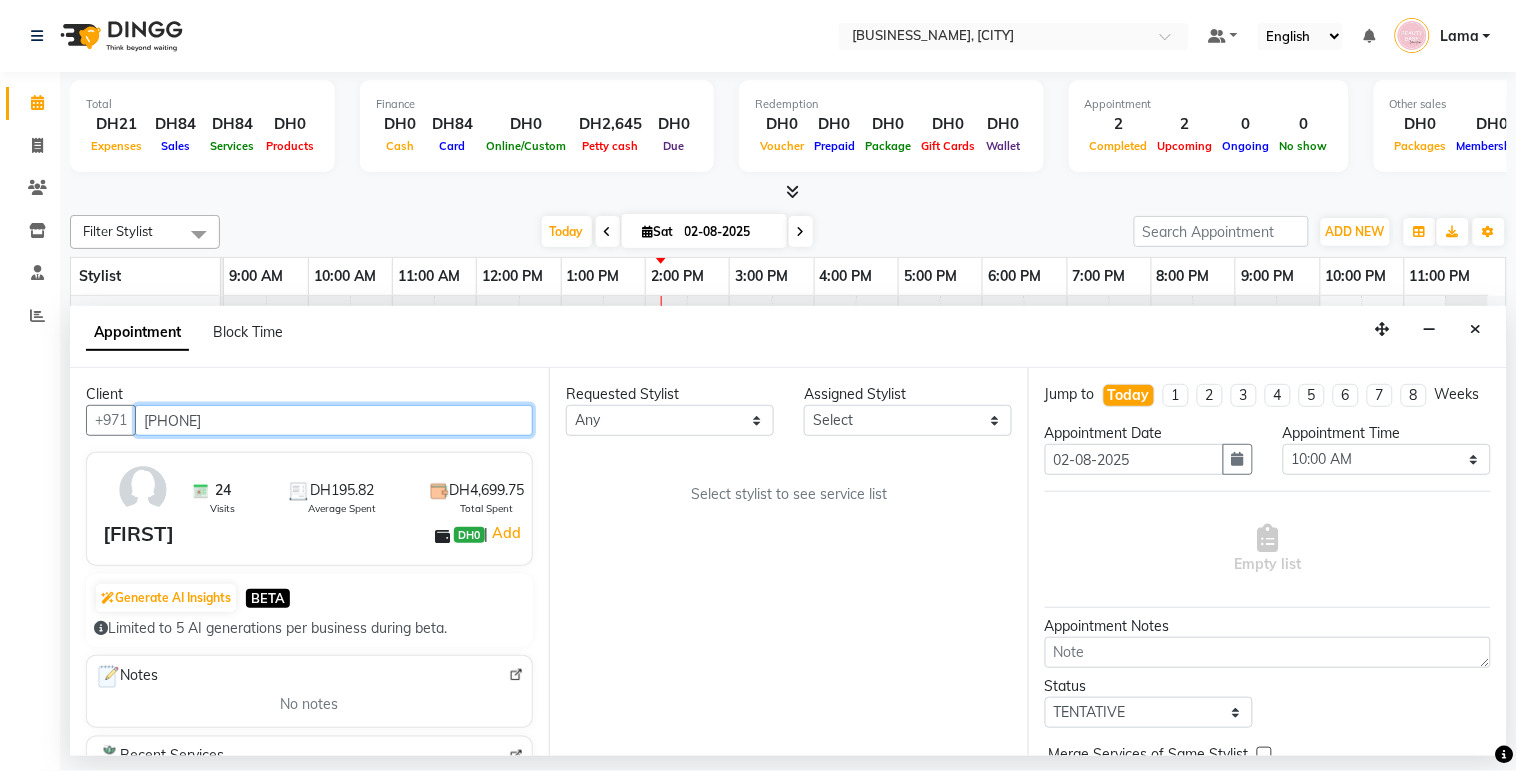 type on "[PHONE]" 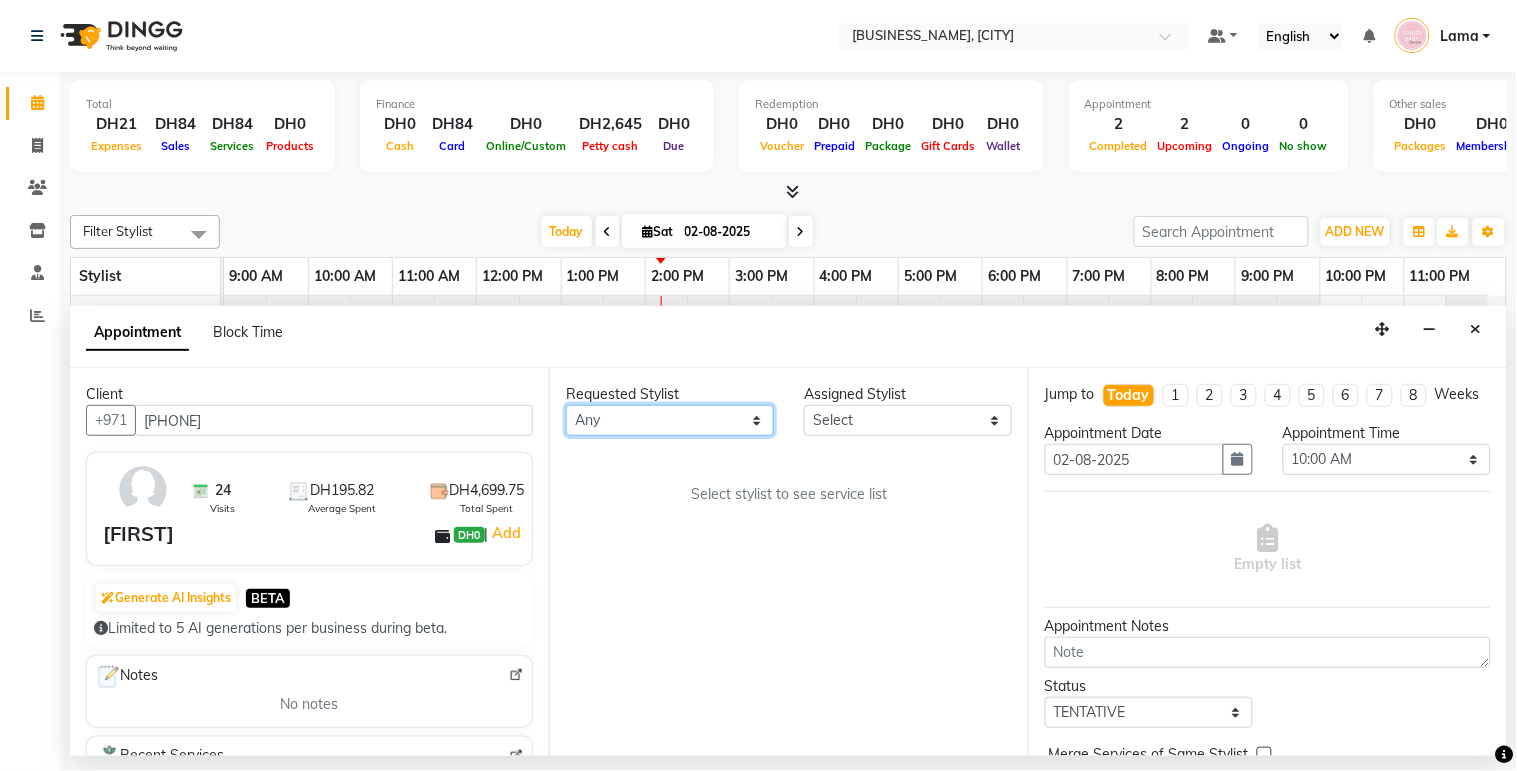 click on "Any [FIRST] [FIRST] [FIRST] [FIRST] [FIRST] [FIRST] [FIRST] [FIRST] [FIRST] Zai" at bounding box center [670, 420] 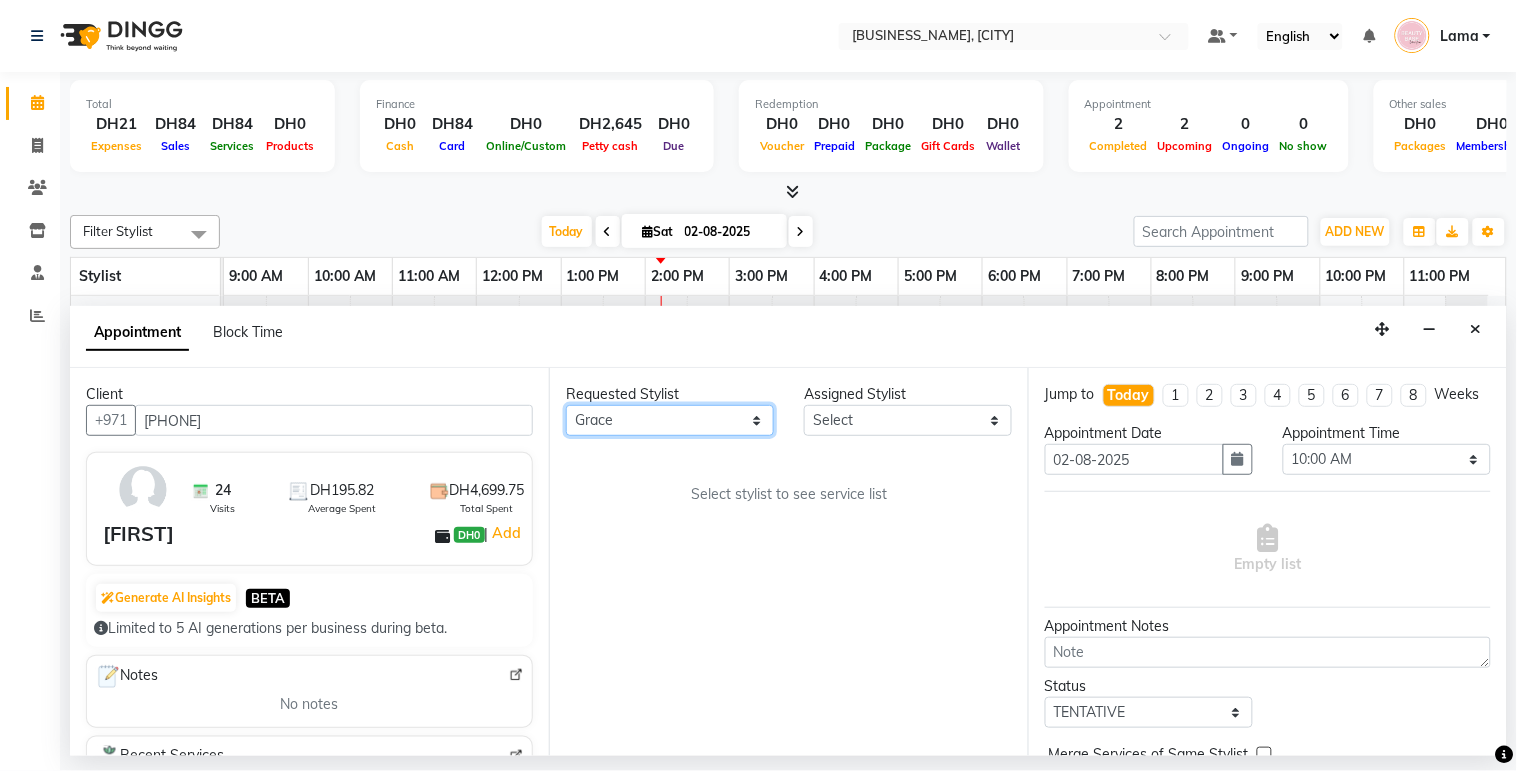 click on "Any [FIRST] [FIRST] [FIRST] [FIRST] [FIRST] [FIRST] [FIRST] [FIRST] [FIRST] Zai" at bounding box center (670, 420) 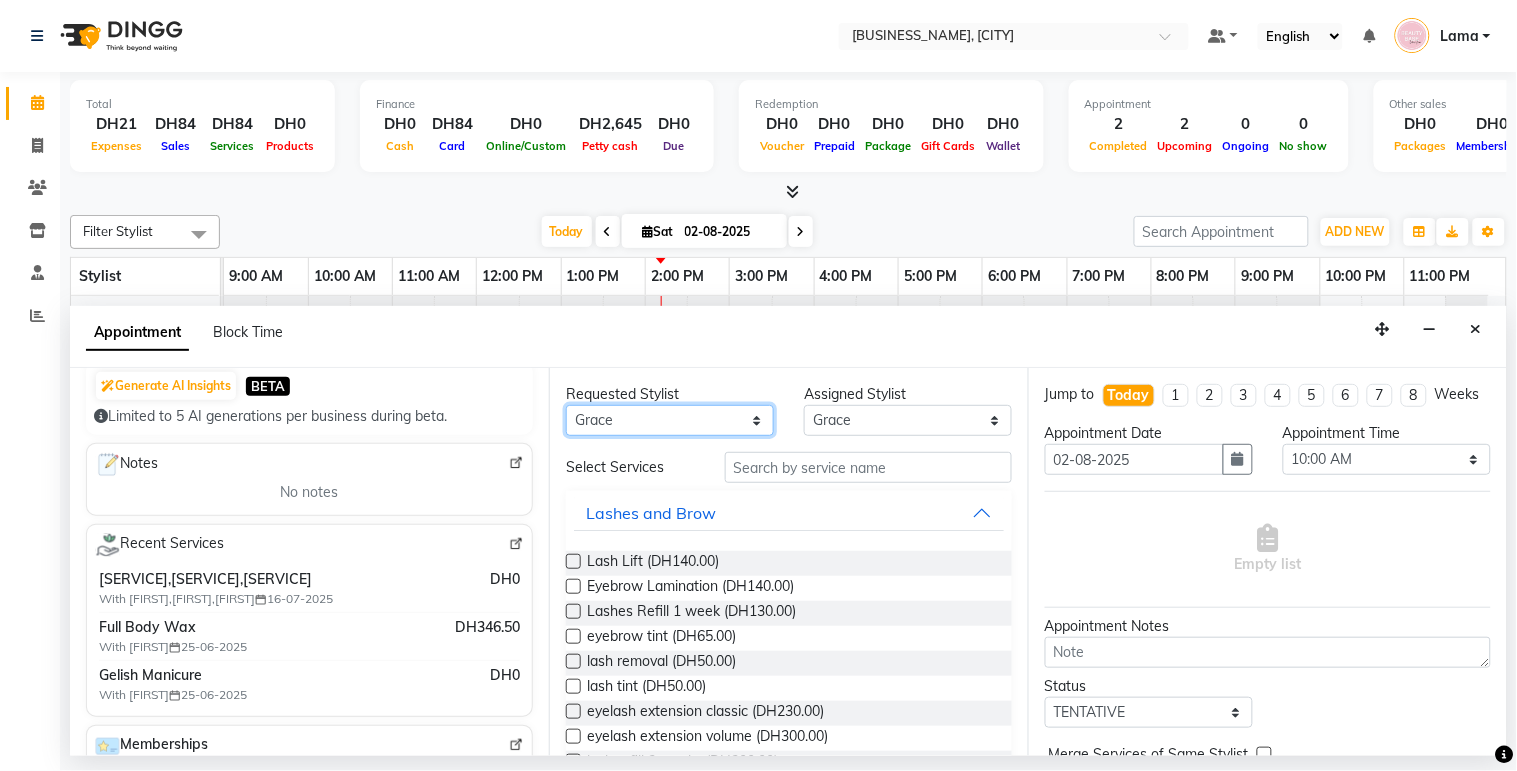 scroll, scrollTop: 217, scrollLeft: 0, axis: vertical 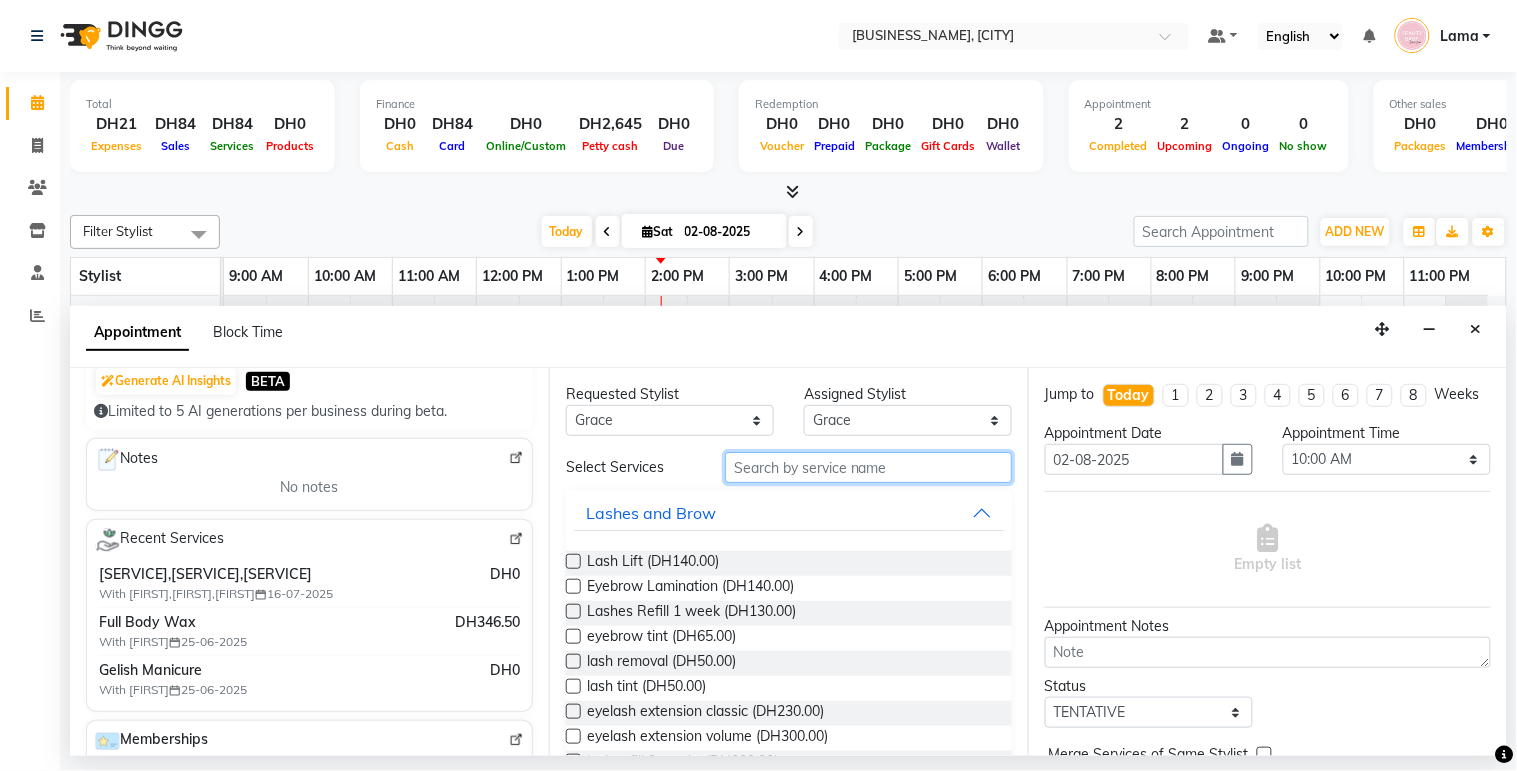 click at bounding box center [868, 467] 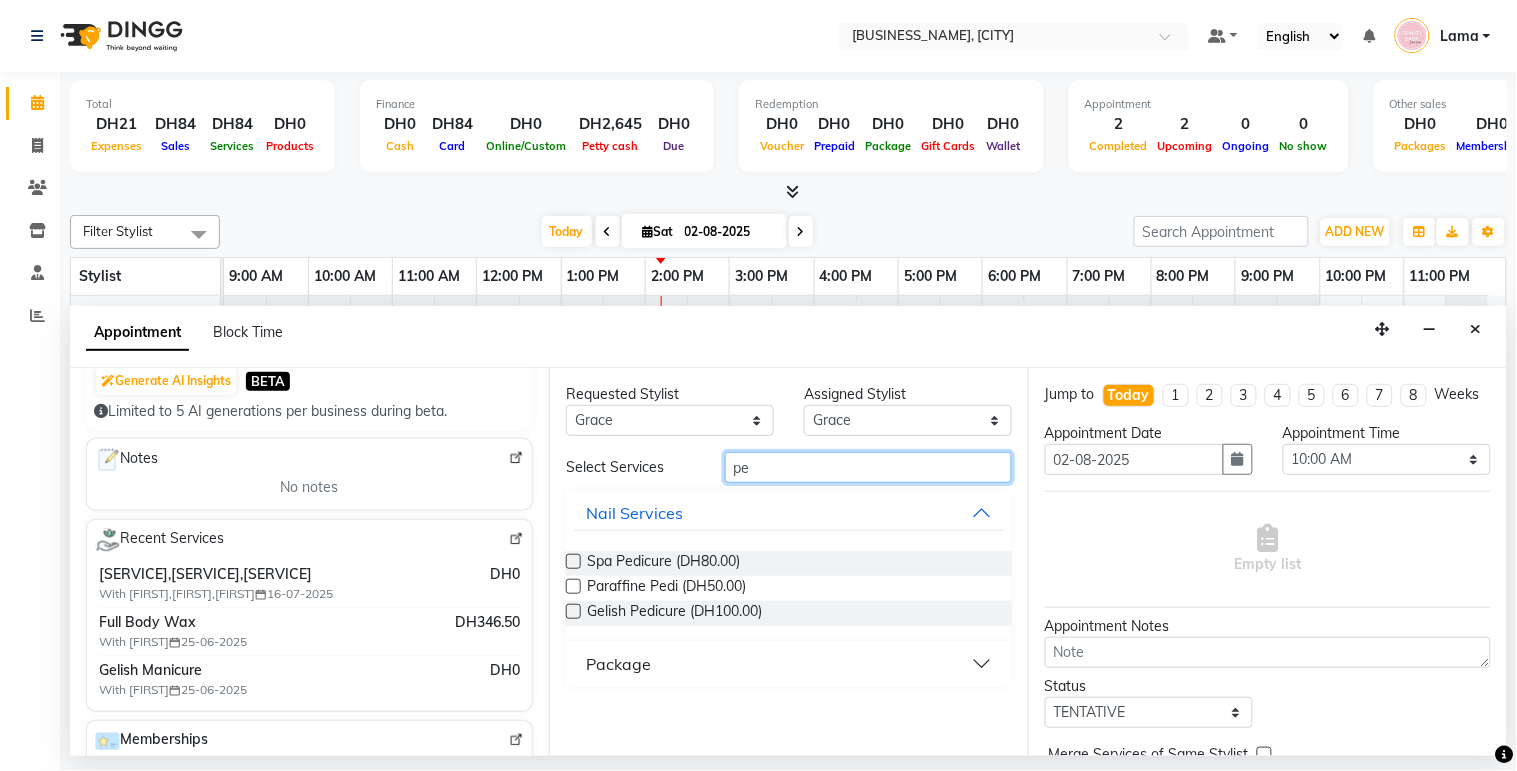 type on "p" 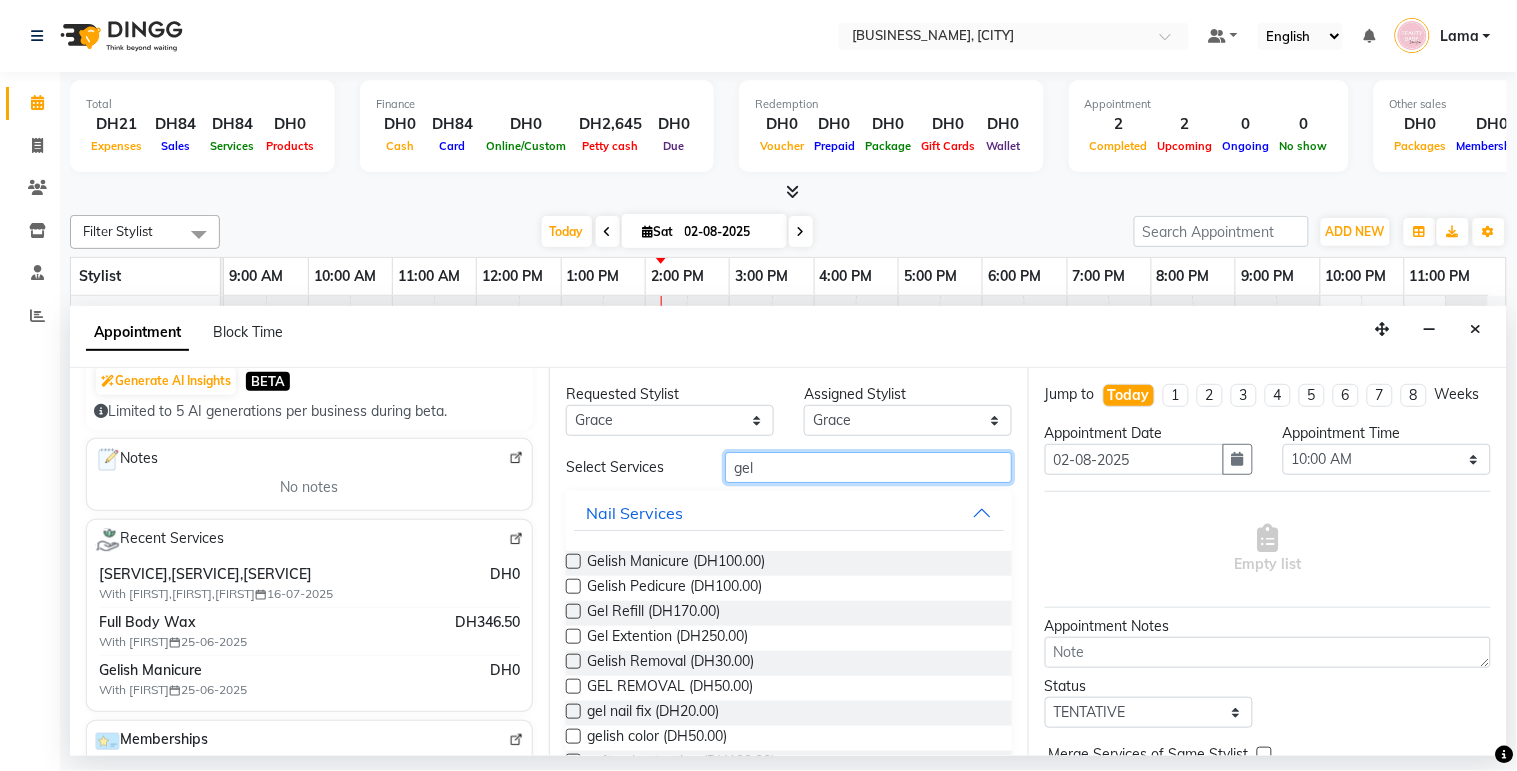 type on "geli" 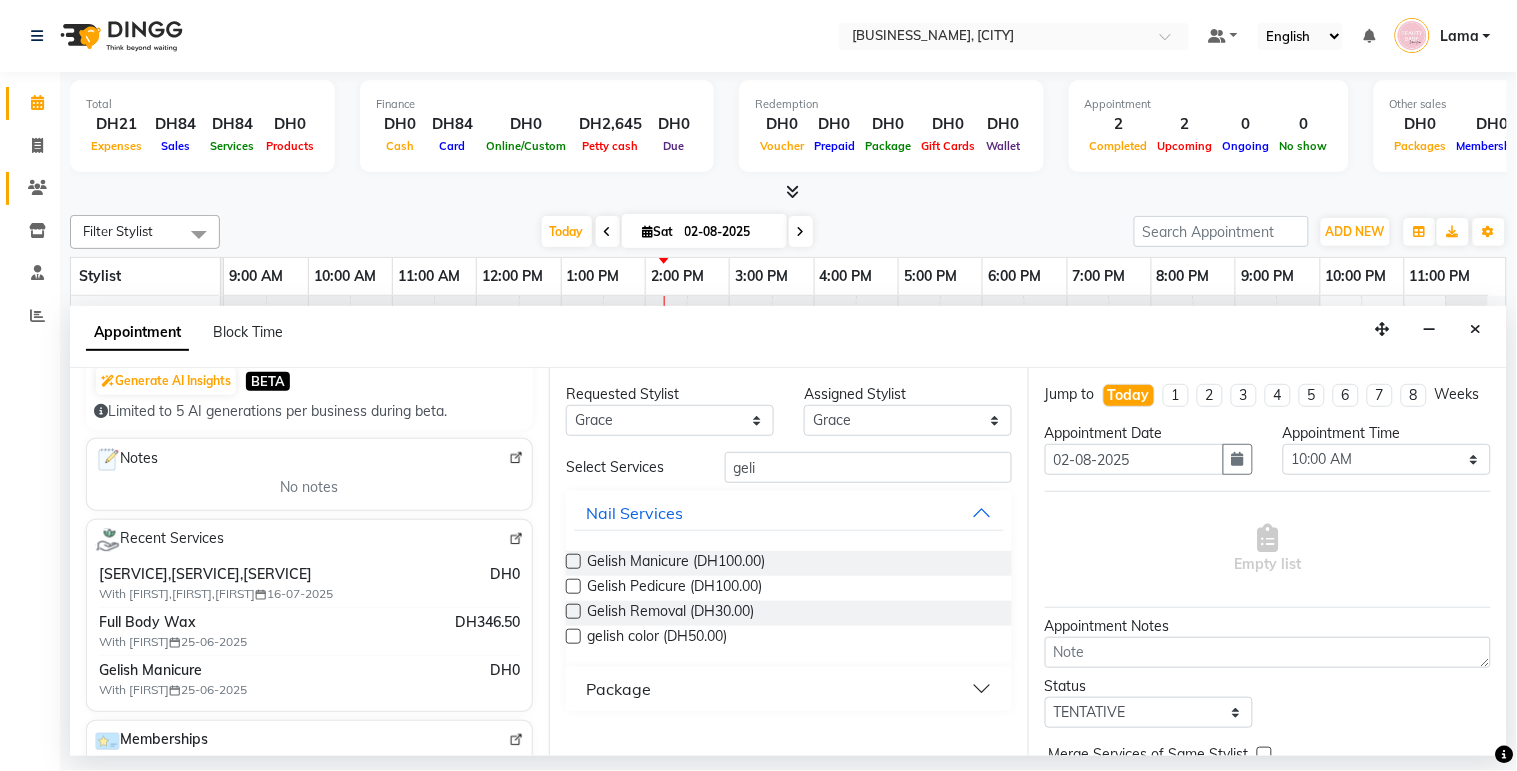 click 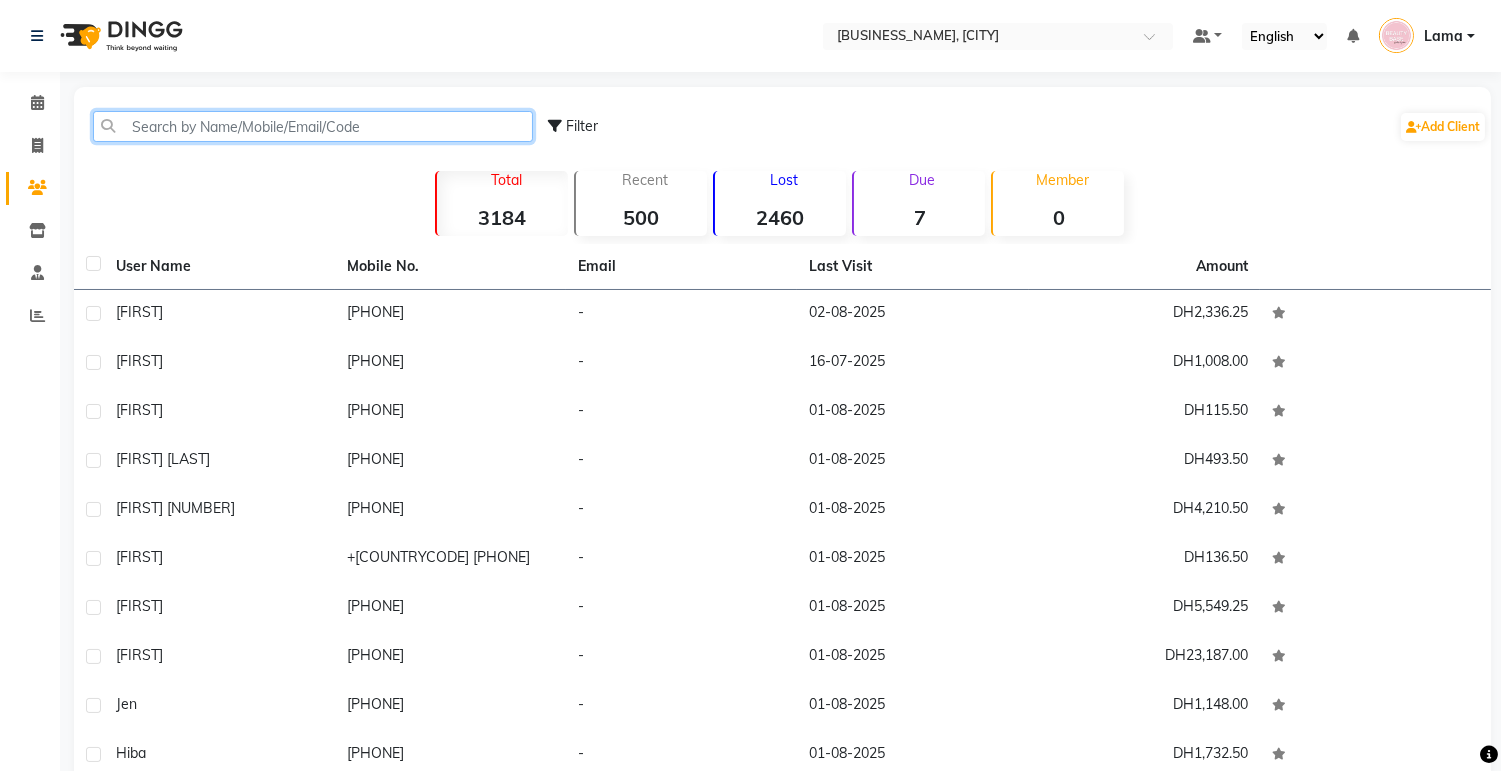 click 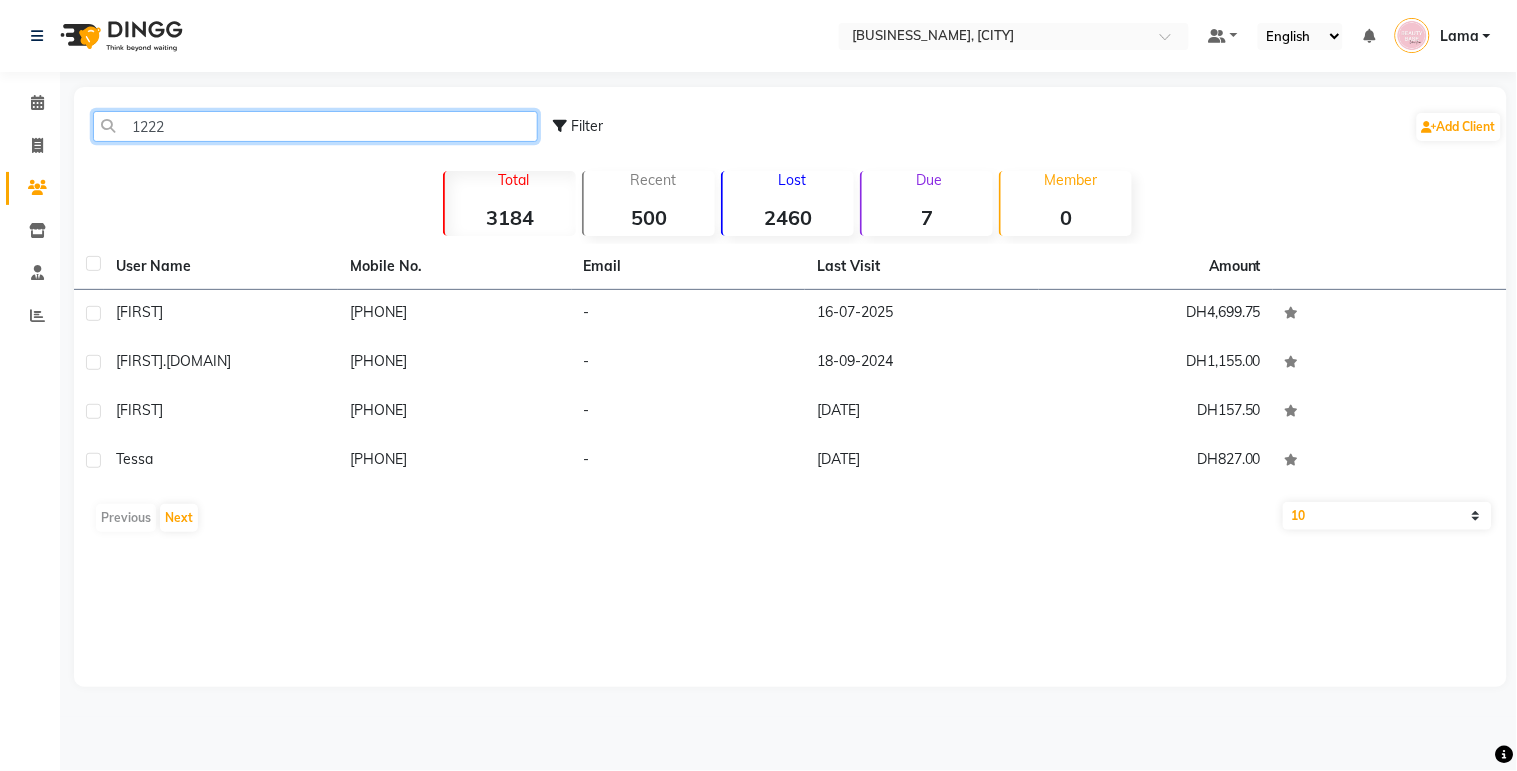 type on "1222" 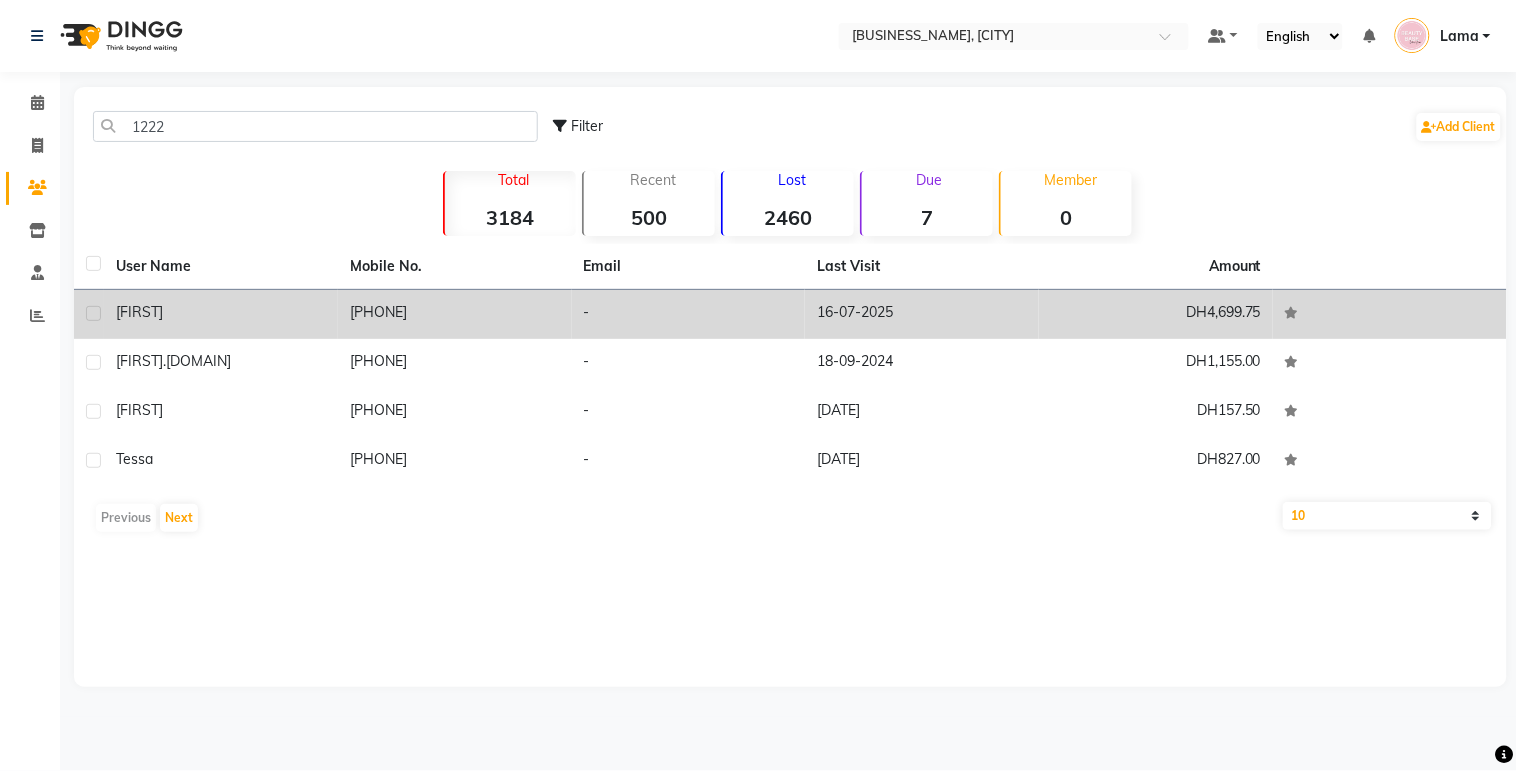 click on "[PHONE]" 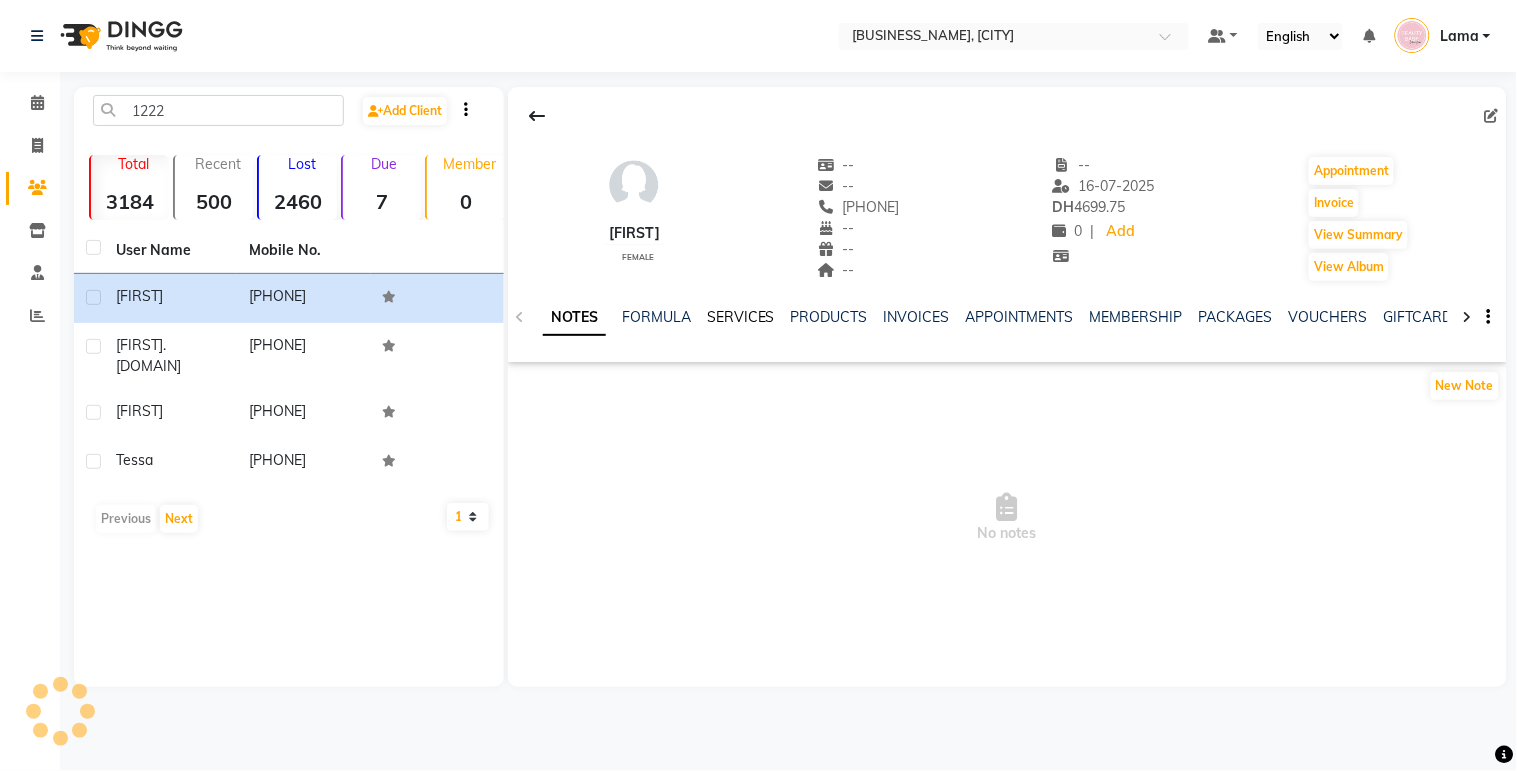 click on "SERVICES" 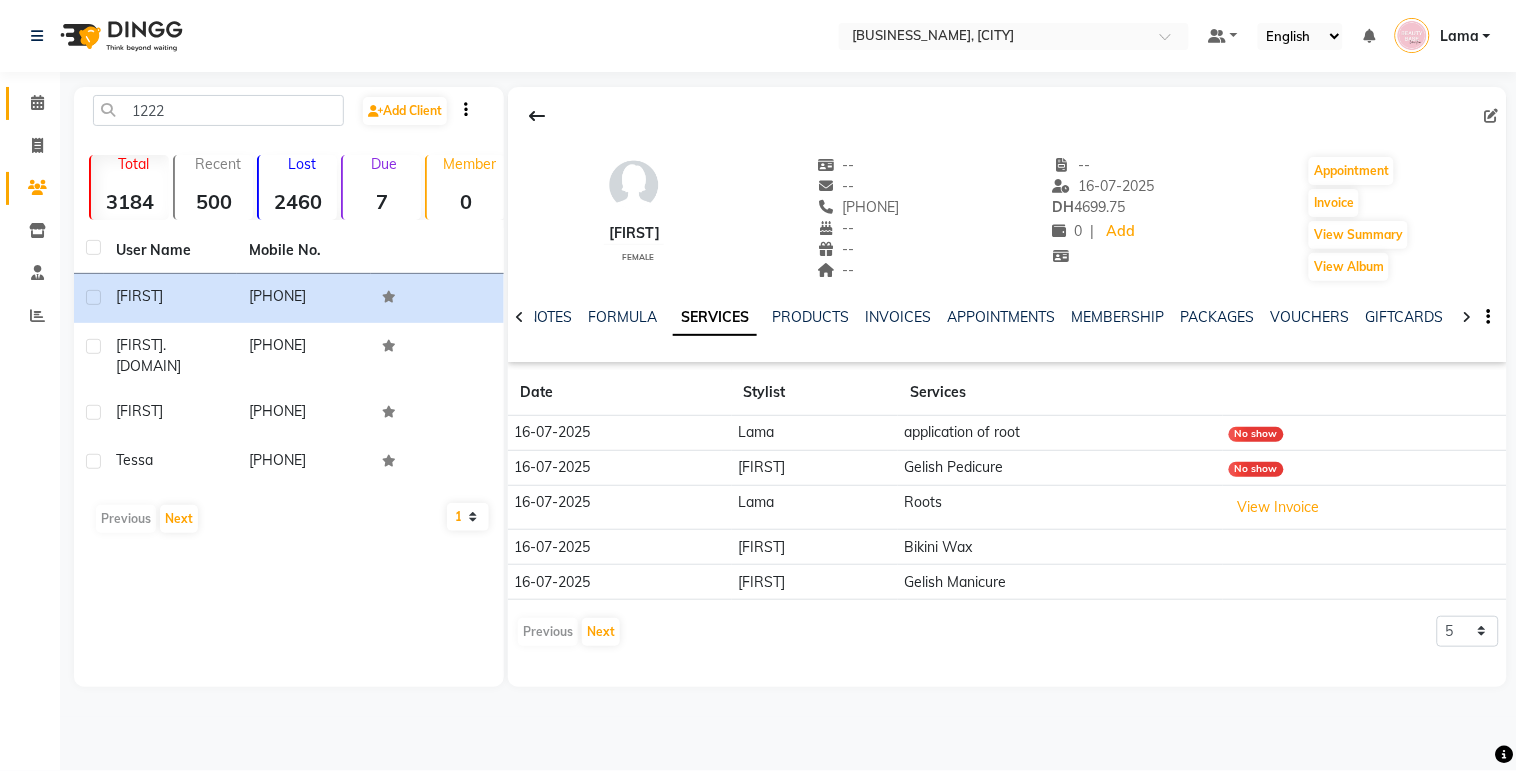 click 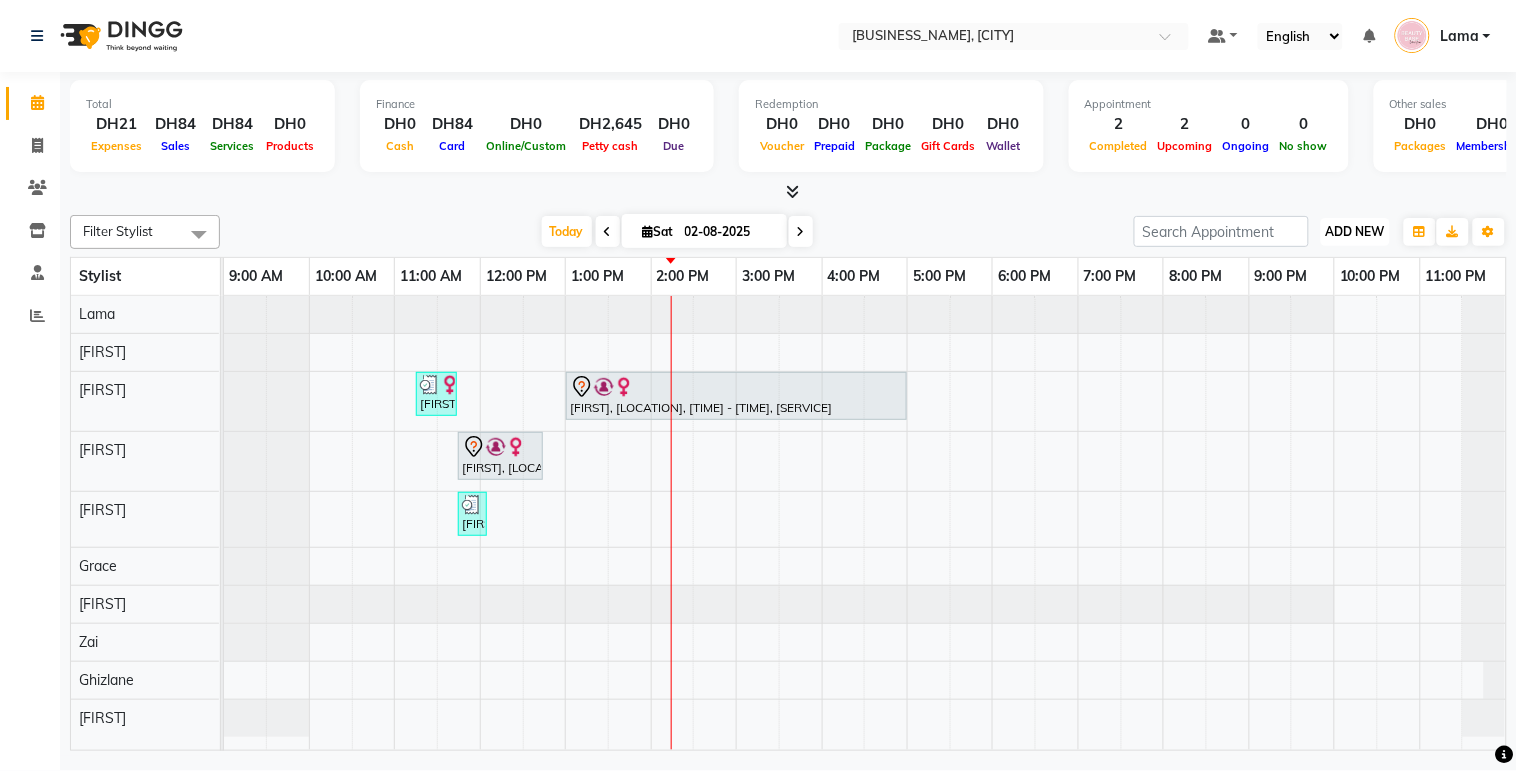 click on "ADD NEW Toggle Dropdown" at bounding box center (1355, 232) 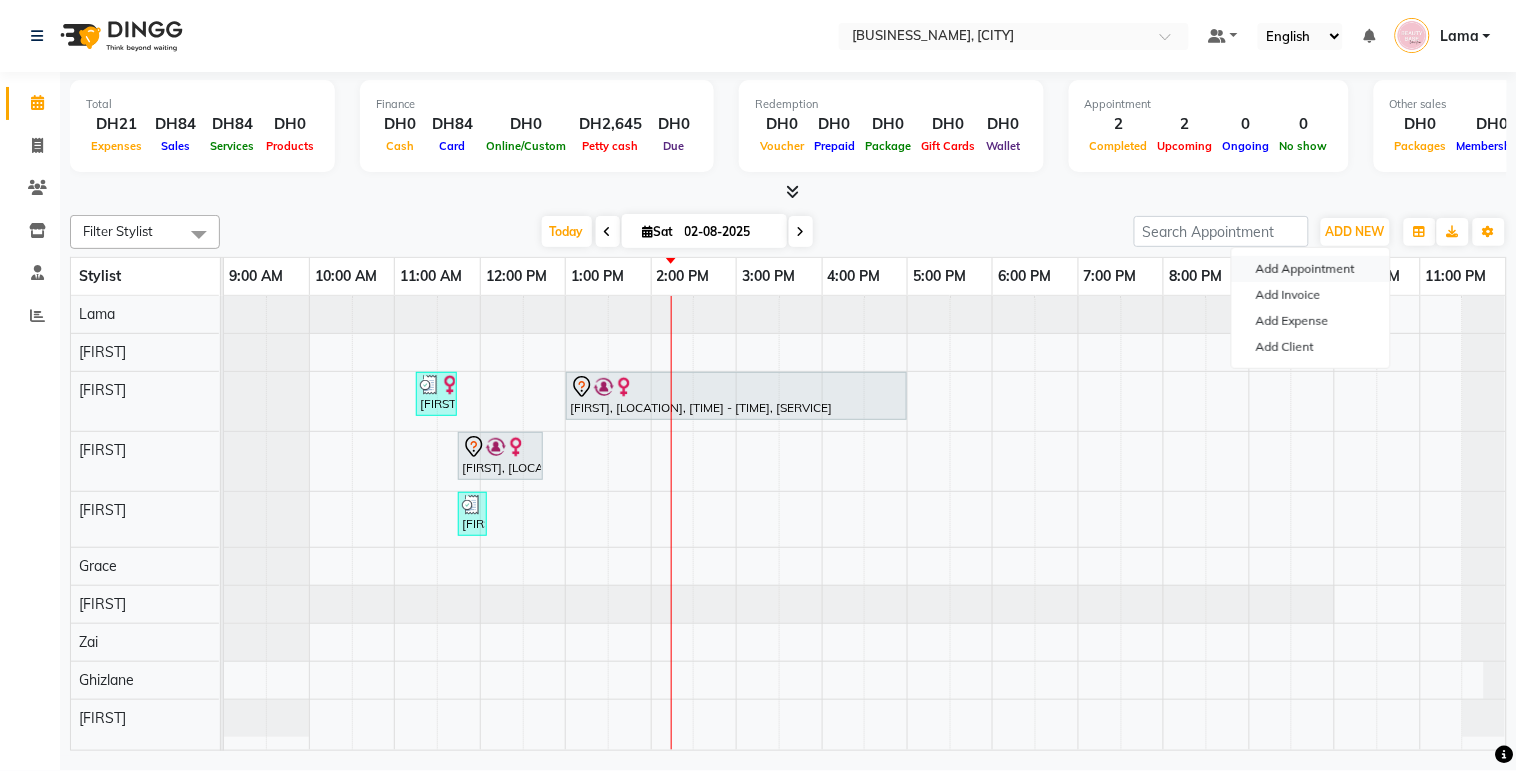 click on "Add Appointment" at bounding box center (1311, 269) 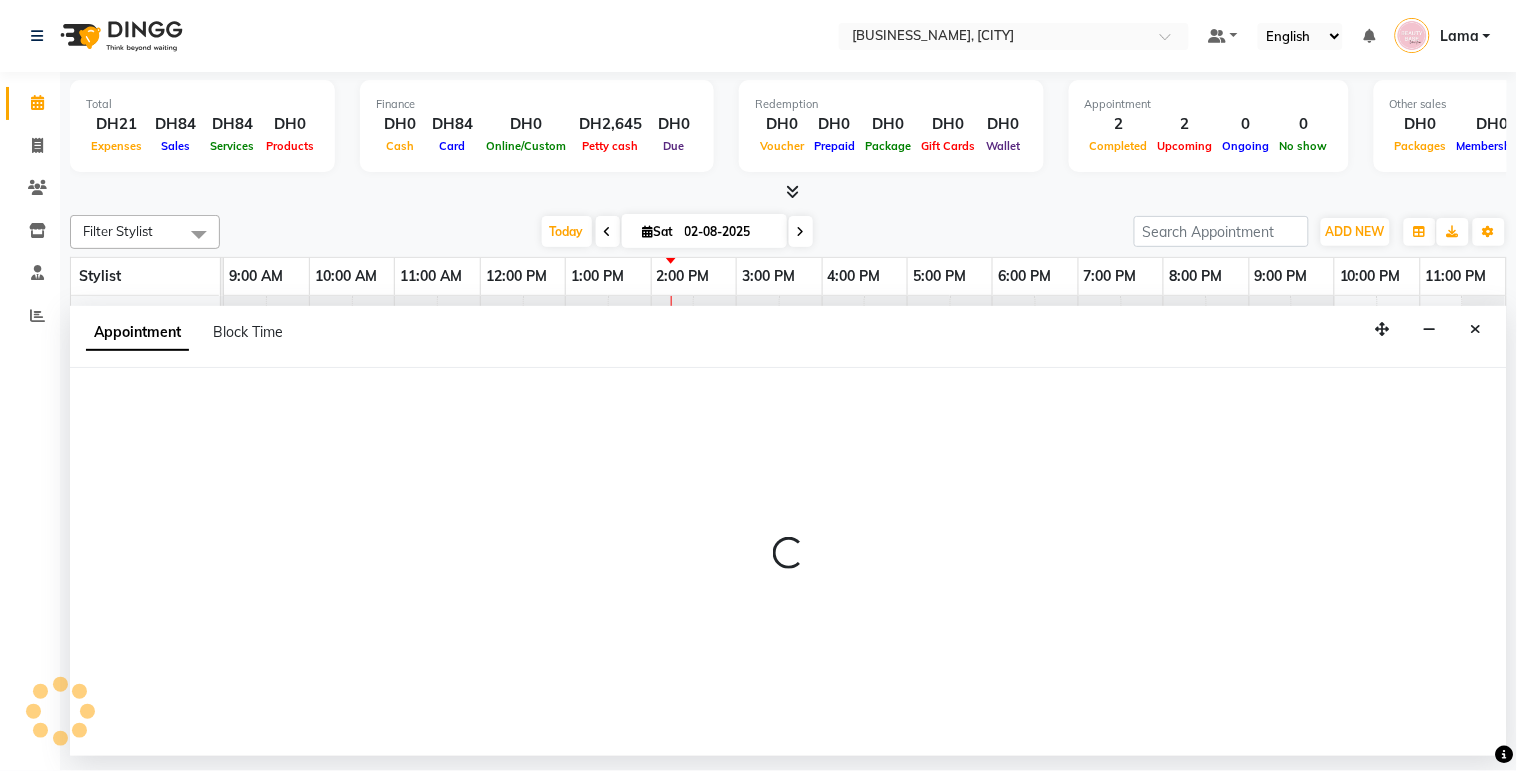 select on "tentative" 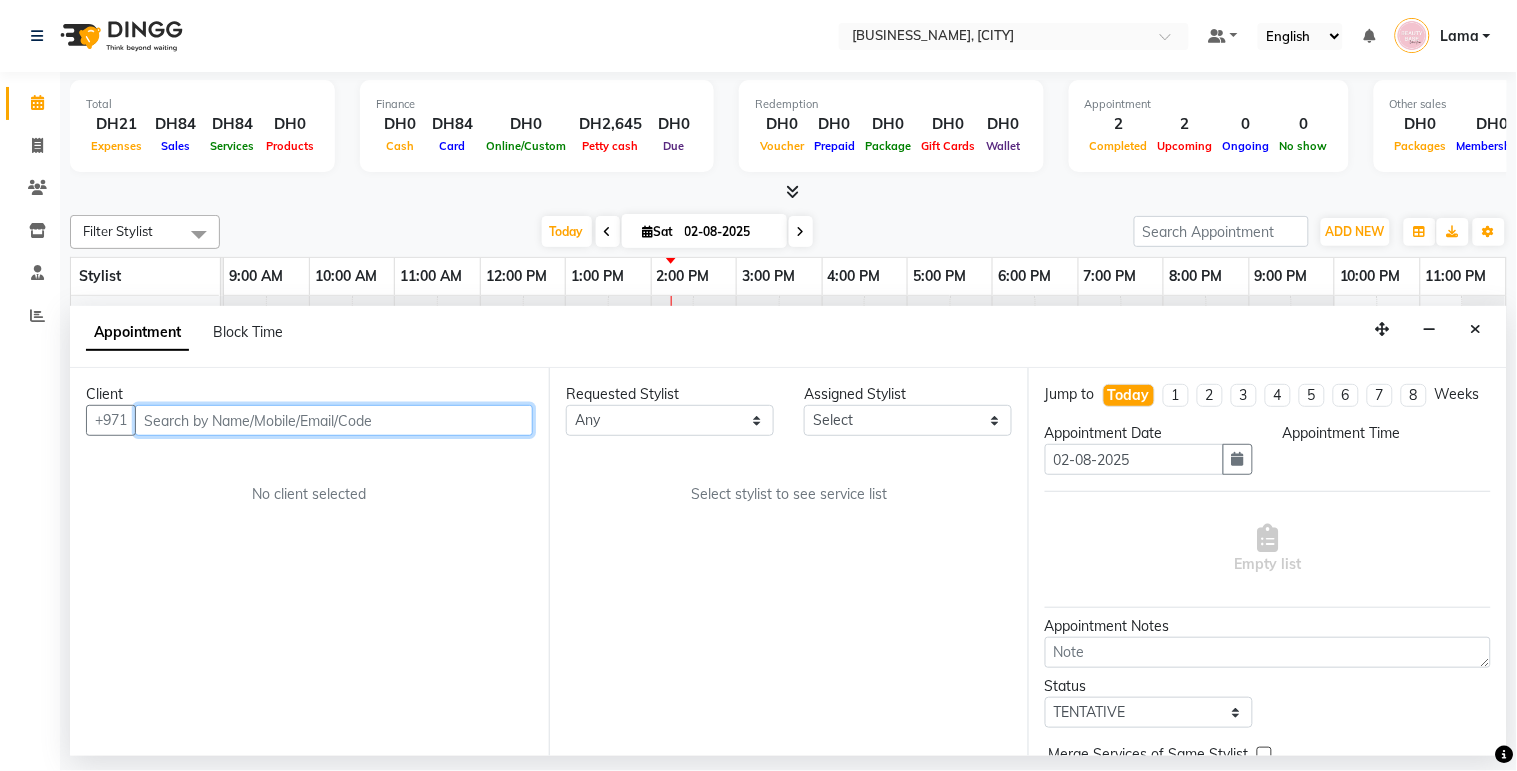 select on "600" 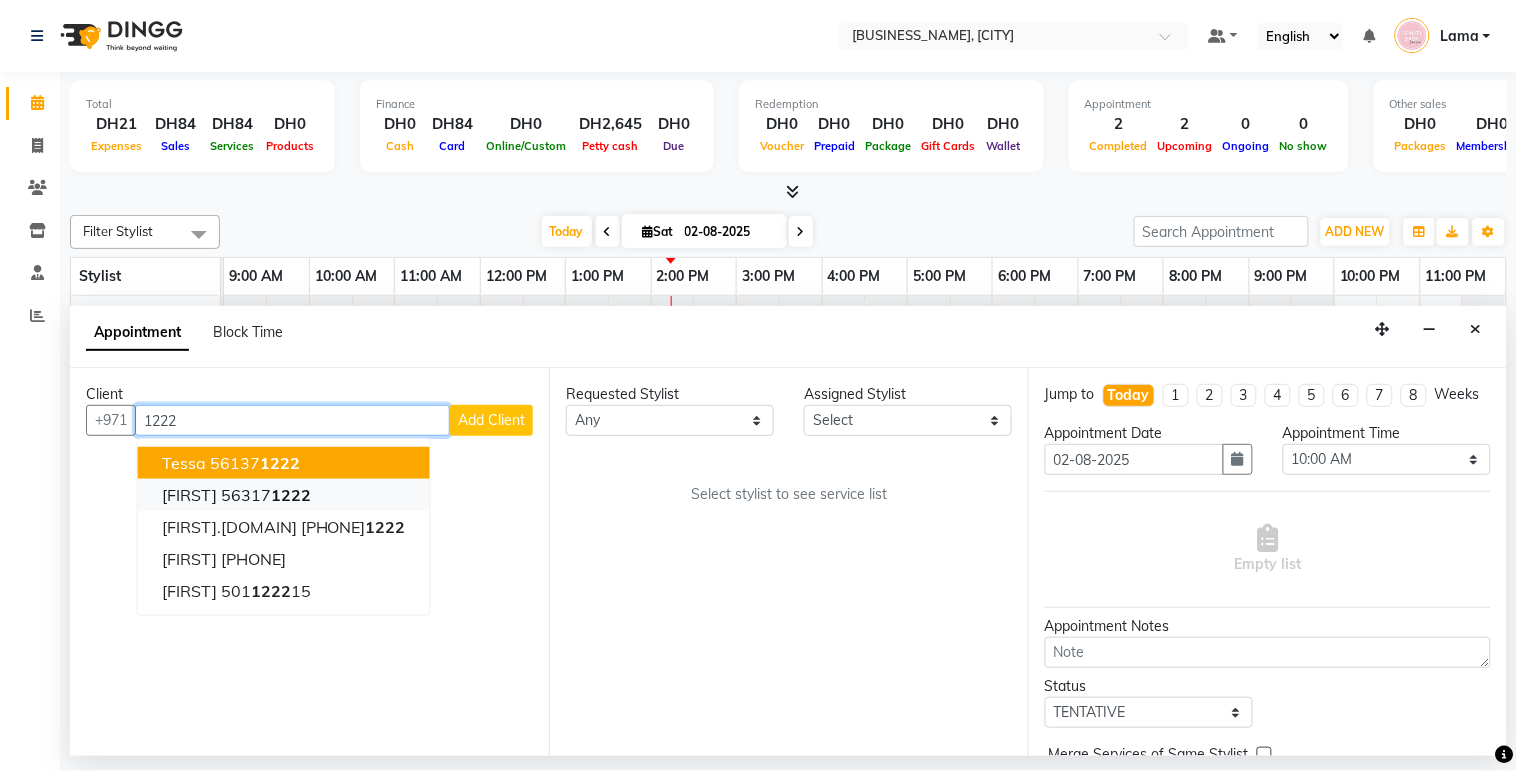 click on "[FIRST] [PHONE]" at bounding box center (284, 495) 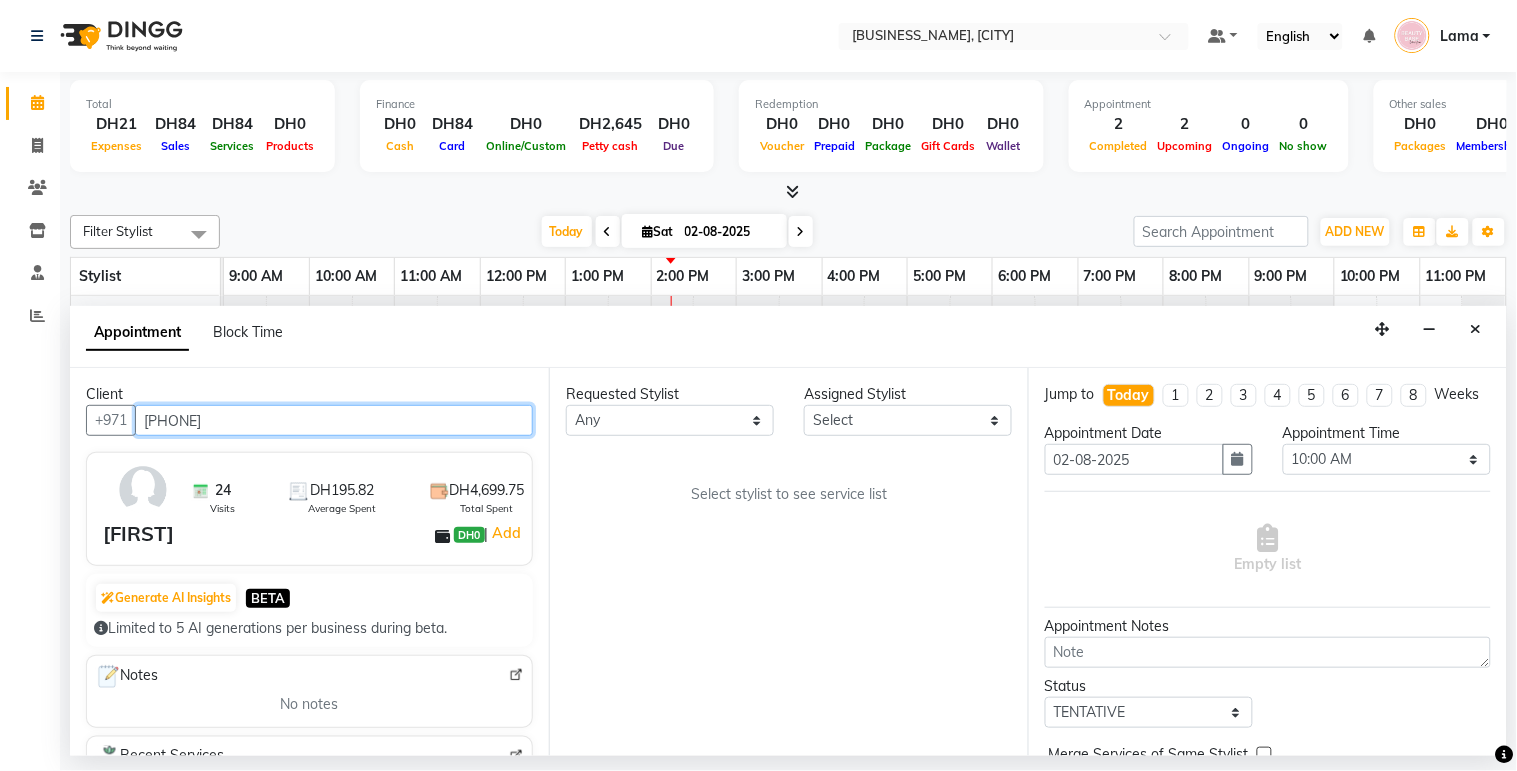 type on "[PHONE]" 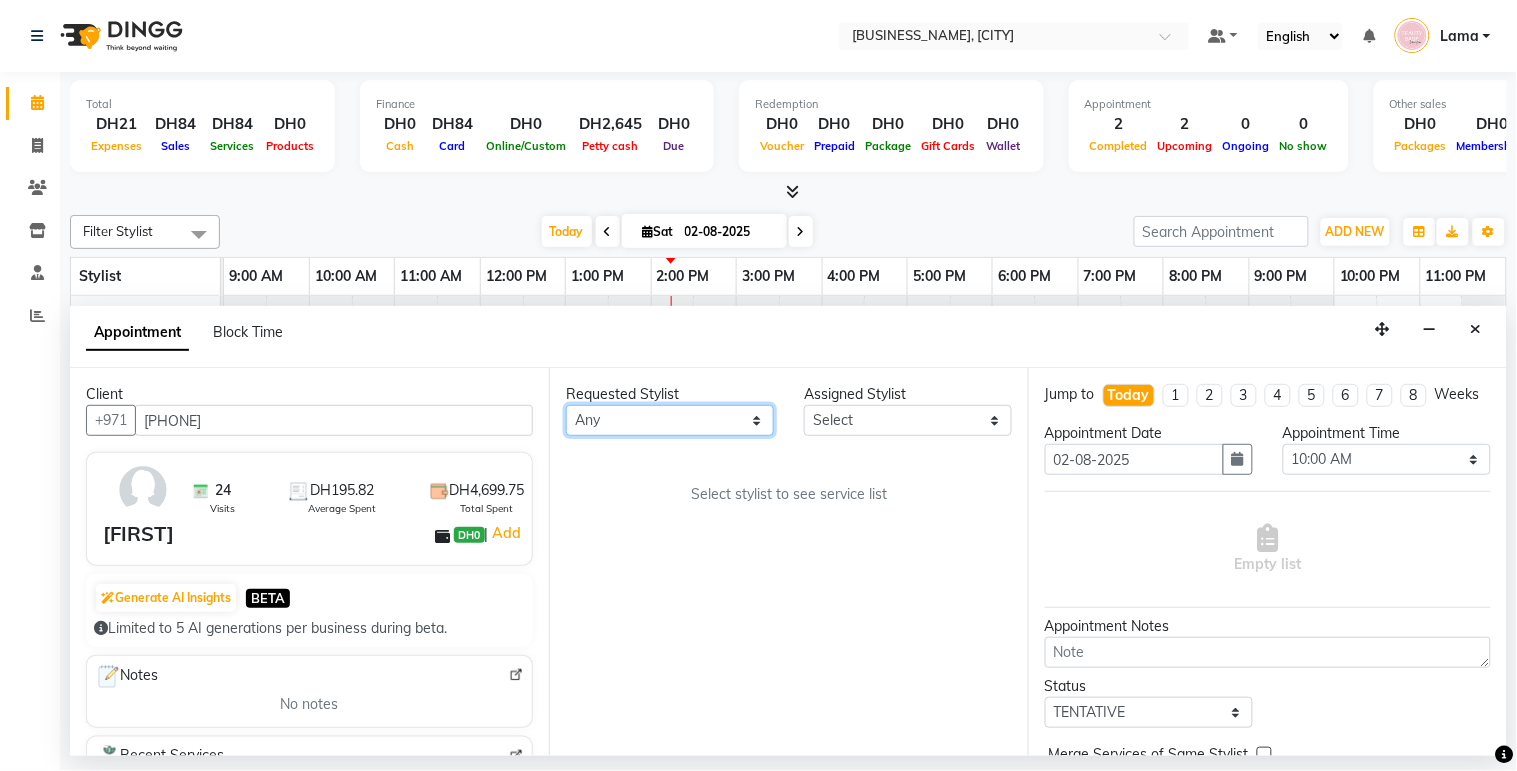 click on "Any [FIRST] [FIRST] [FIRST] [FIRST] [FIRST] [FIRST] [FIRST] [FIRST] [FIRST] Zai" at bounding box center [670, 420] 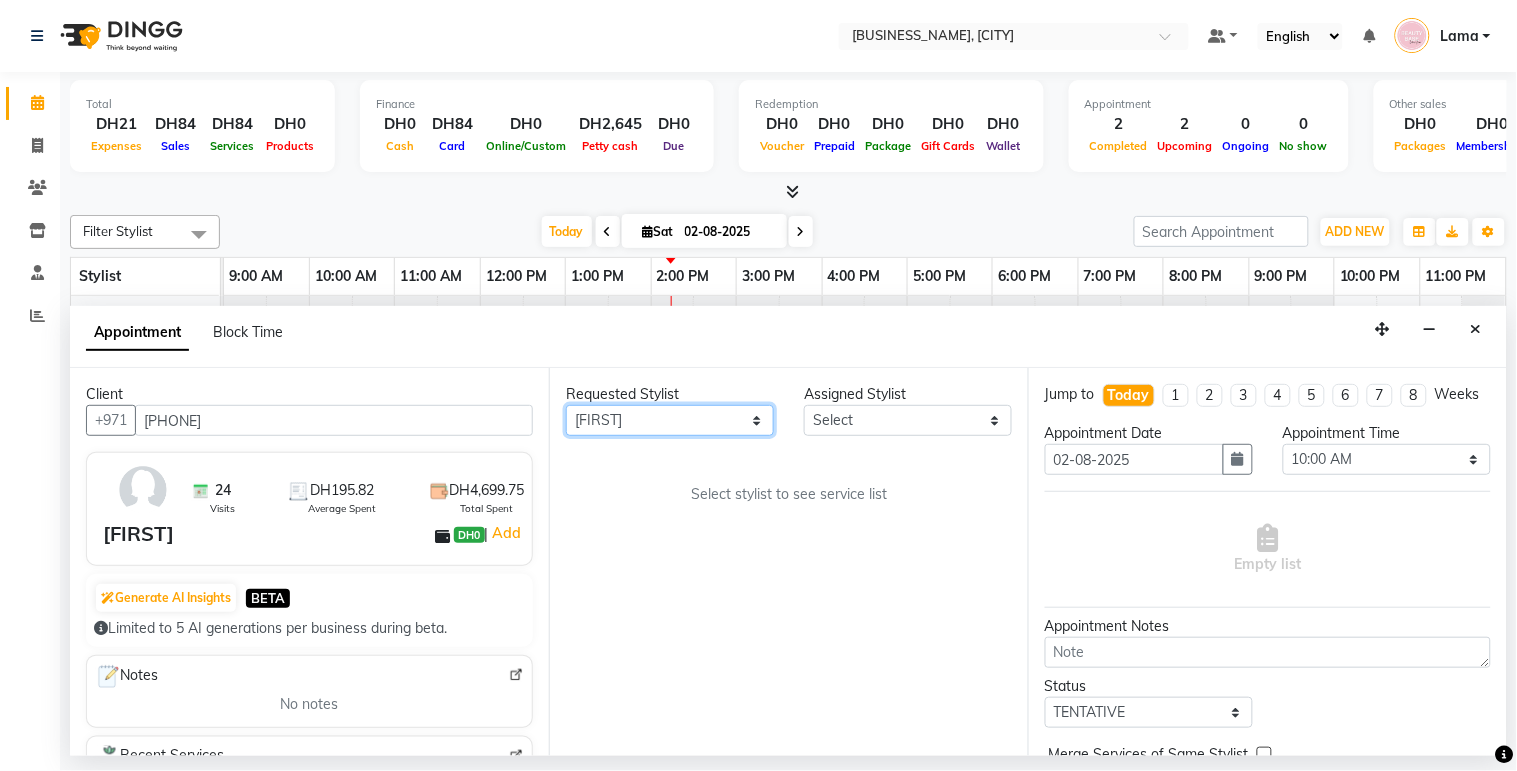 click on "Any [FIRST] [FIRST] [FIRST] [FIRST] [FIRST] [FIRST] [FIRST] [FIRST] [FIRST] Zai" at bounding box center (670, 420) 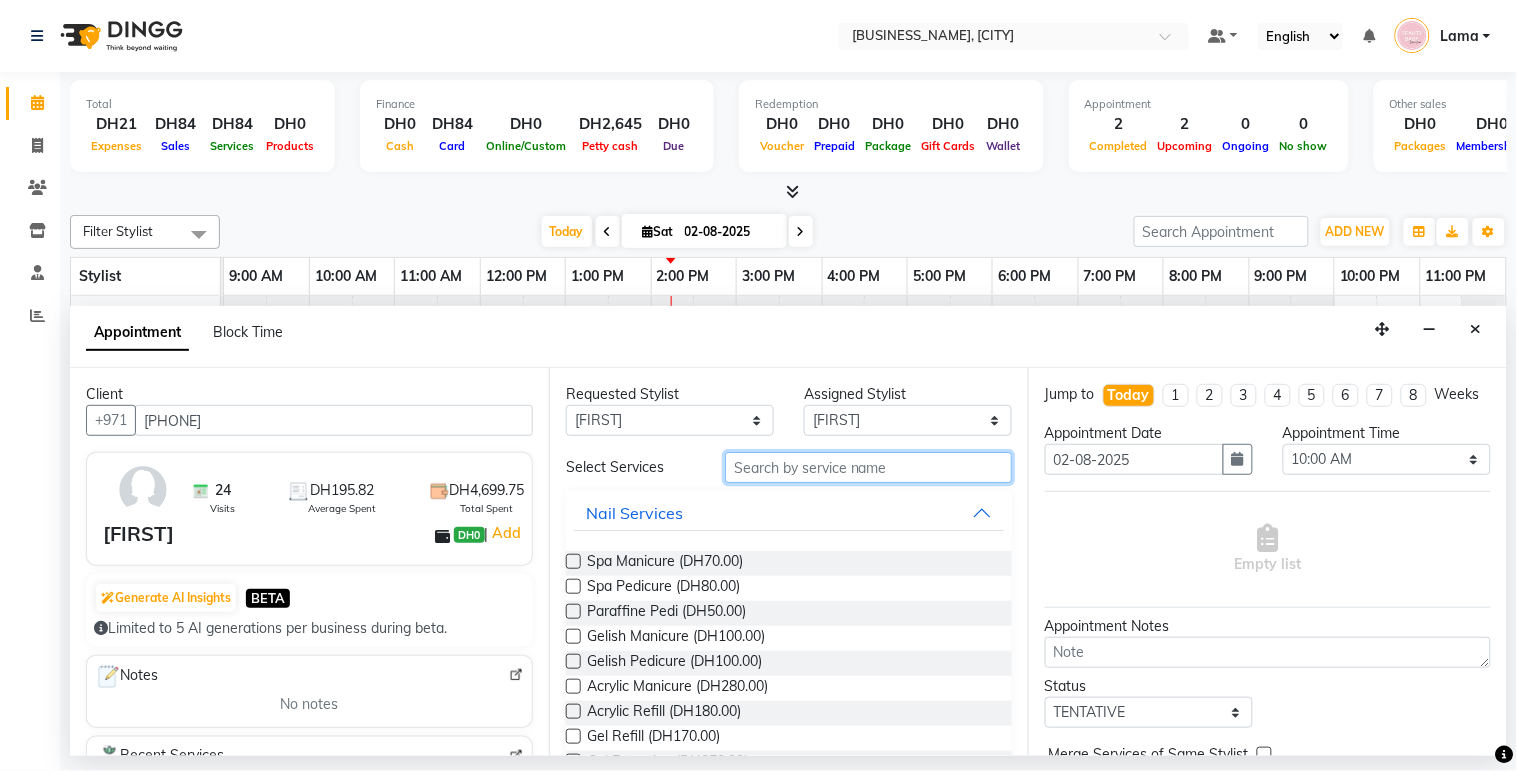 click at bounding box center [868, 467] 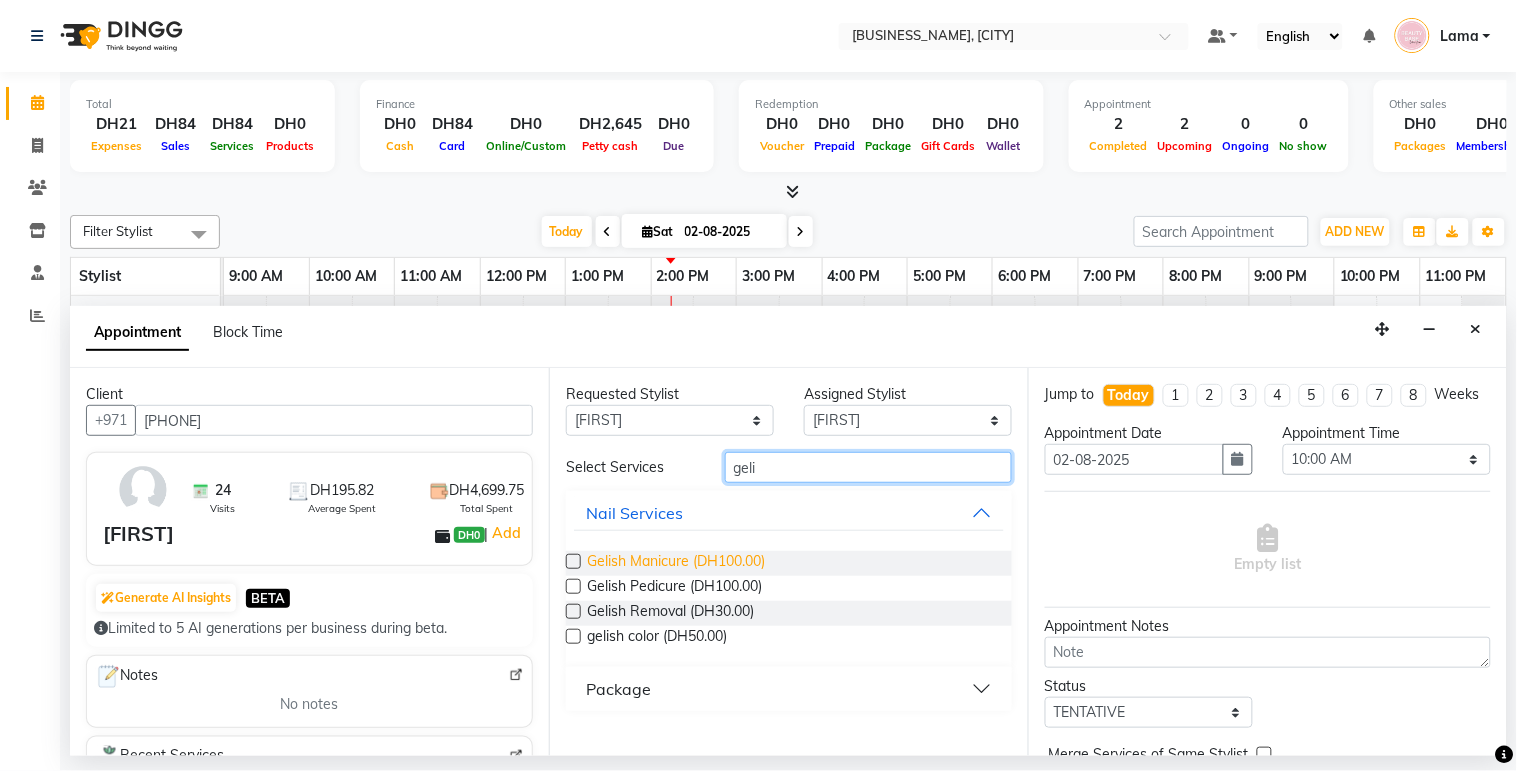 type on "geli" 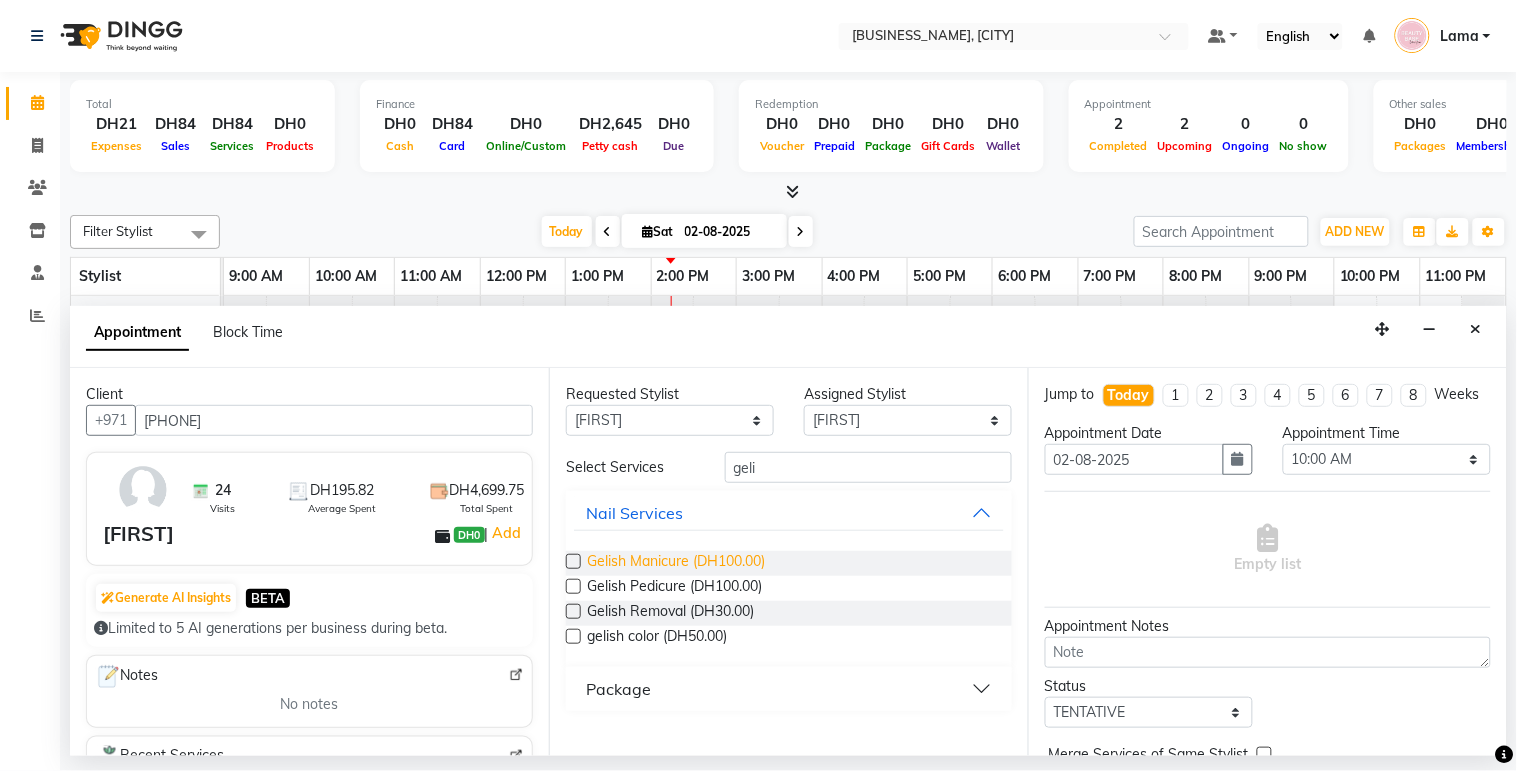 click on "Gelish Manicure (DH100.00)" at bounding box center [676, 563] 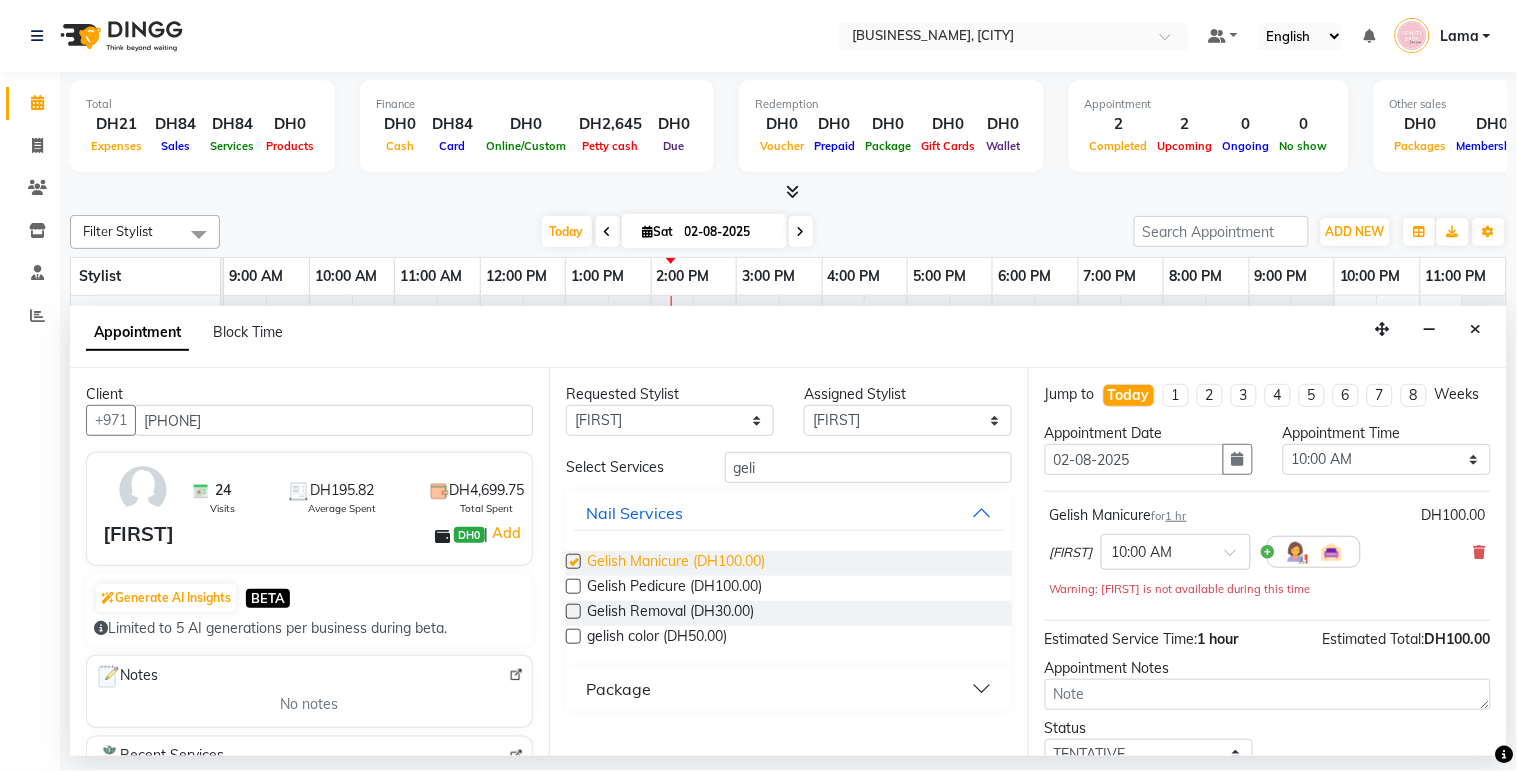 checkbox on "false" 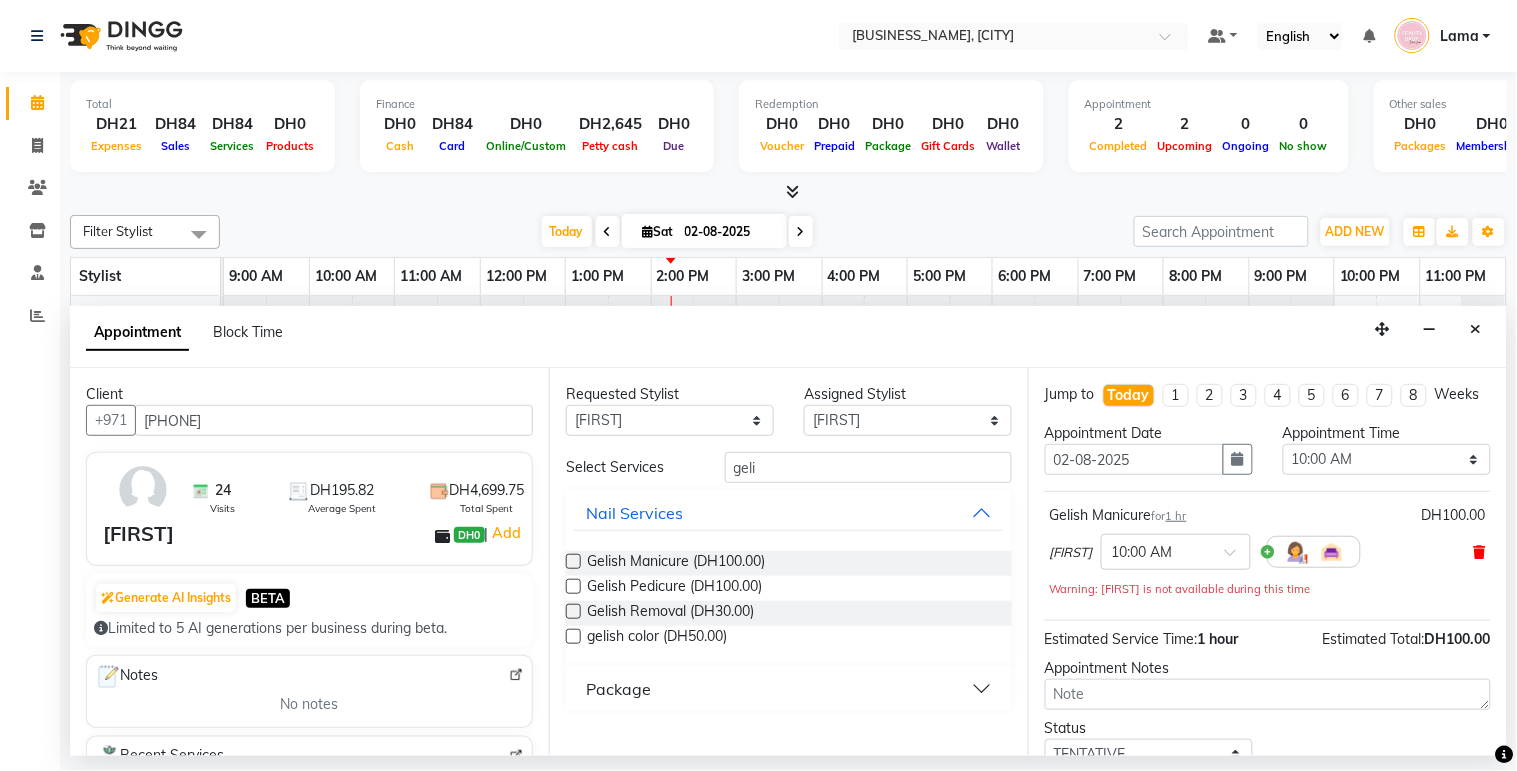 click at bounding box center [1480, 552] 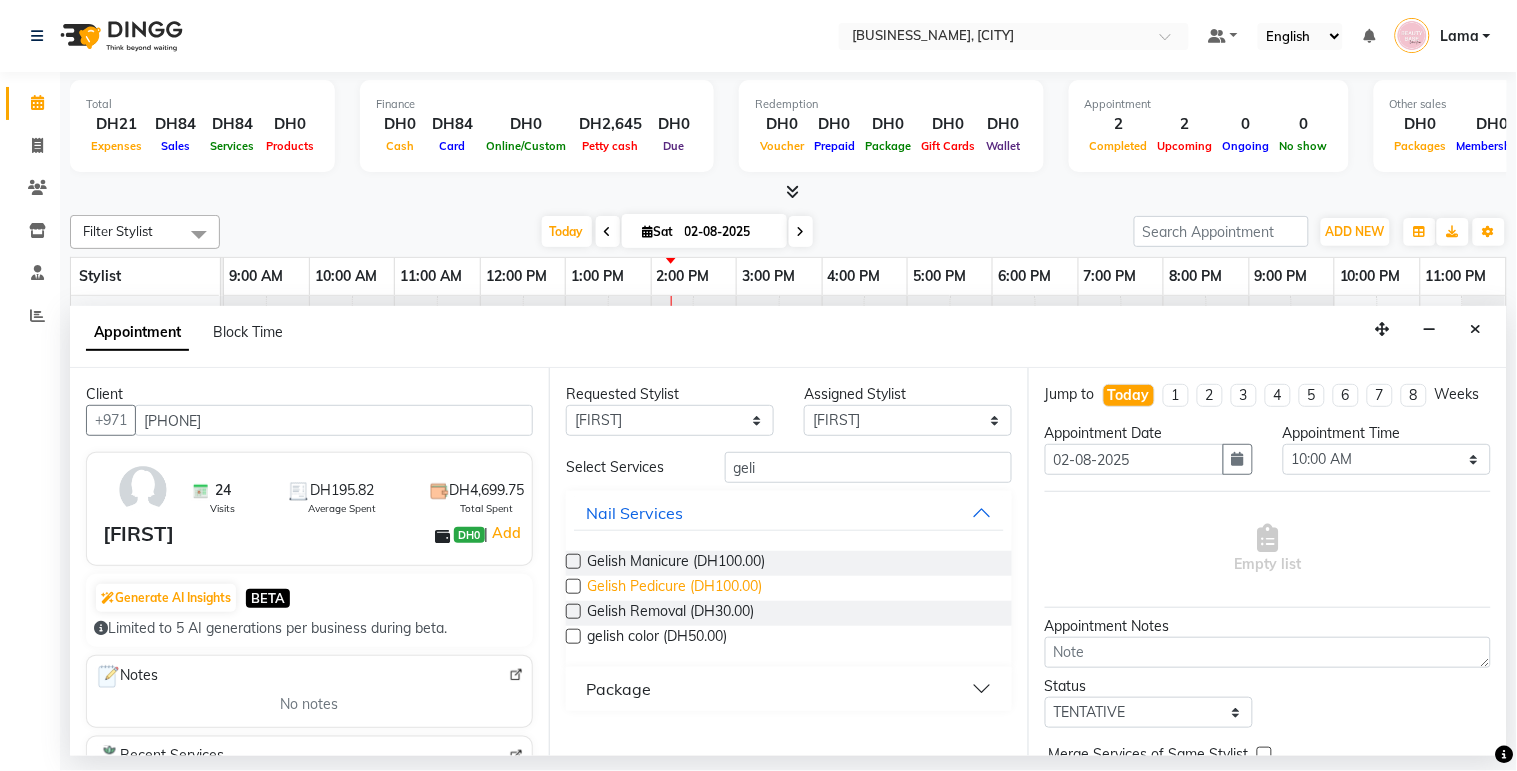 click on "Gelish Pedicure (DH100.00)" at bounding box center [674, 588] 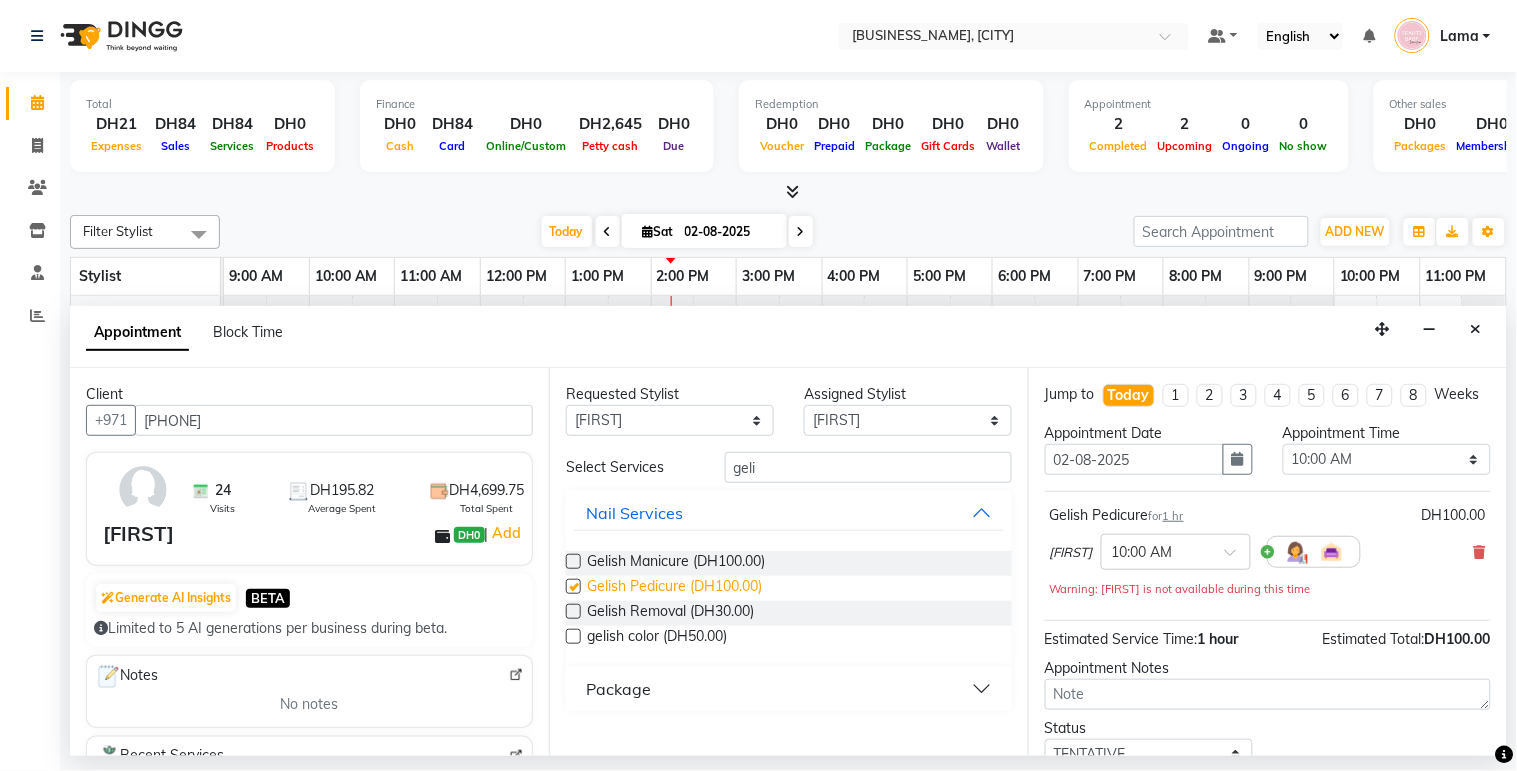 checkbox on "false" 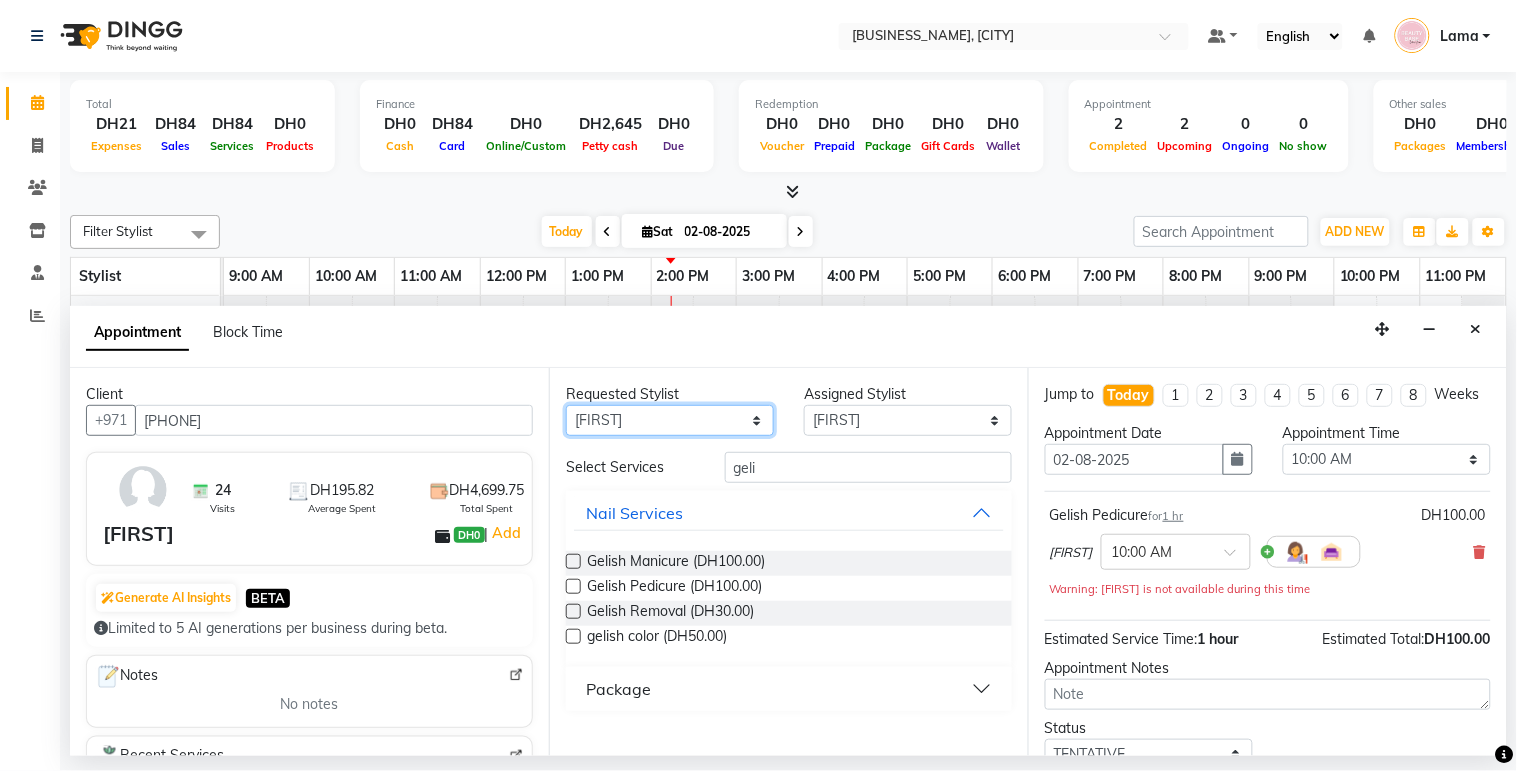 click on "Any [FIRST] [FIRST] [FIRST] [FIRST] [FIRST] [FIRST] [FIRST] [FIRST] [FIRST] Zai" at bounding box center [670, 420] 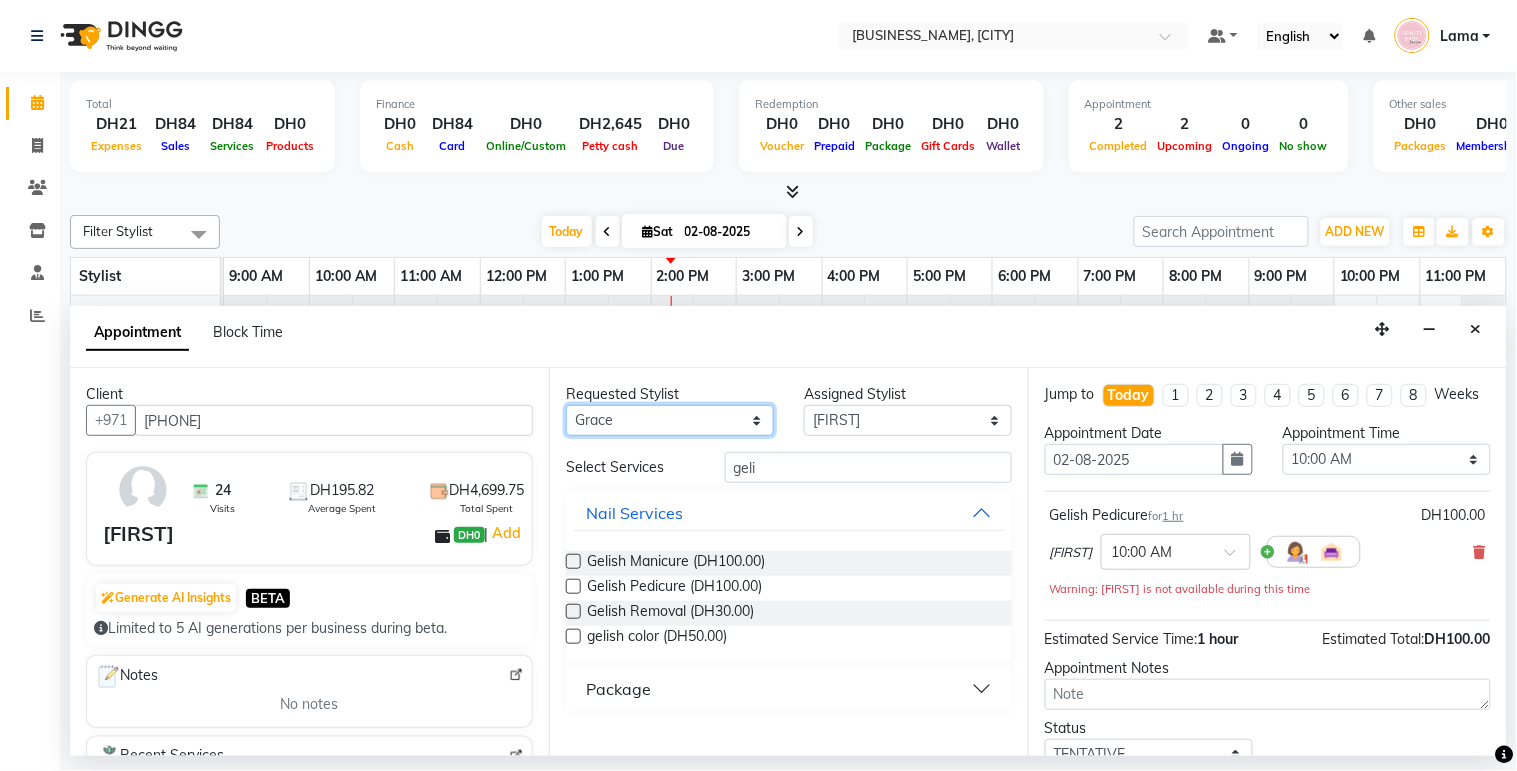 click on "Any [FIRST] [FIRST] [FIRST] [FIRST] [FIRST] [FIRST] [FIRST] [FIRST] [FIRST] Zai" at bounding box center [670, 420] 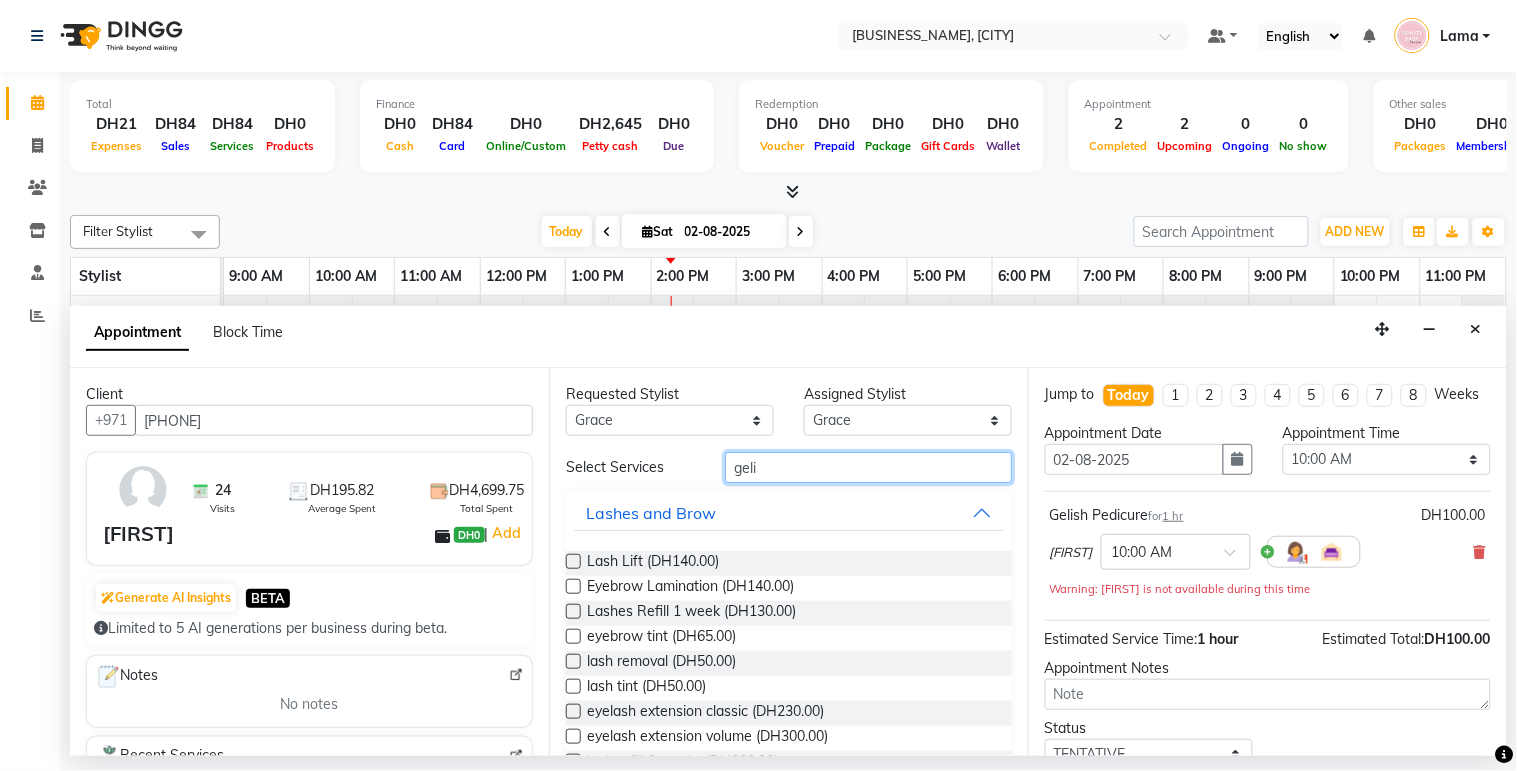 click on "geli" at bounding box center (868, 467) 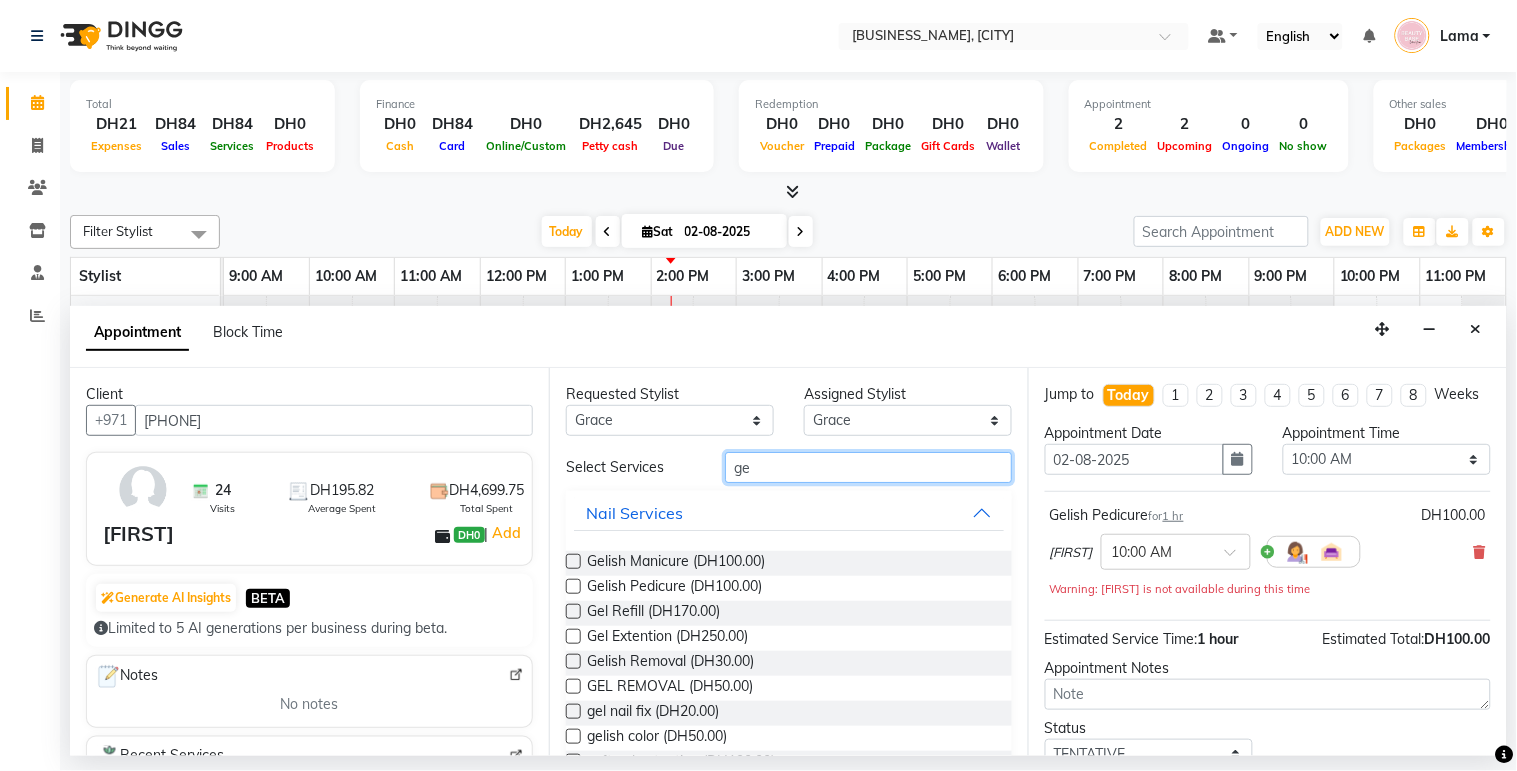 type on "g" 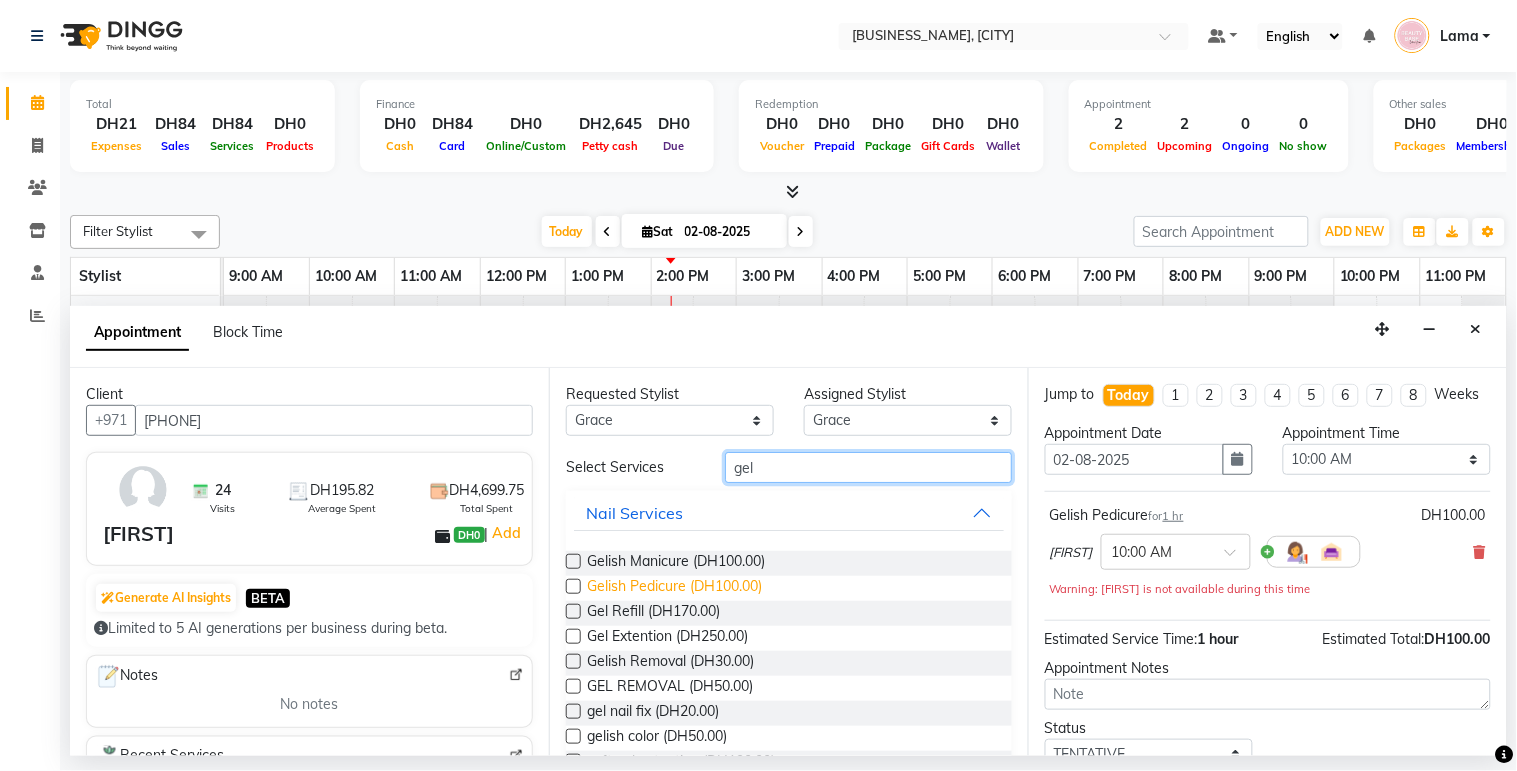 type on "gel" 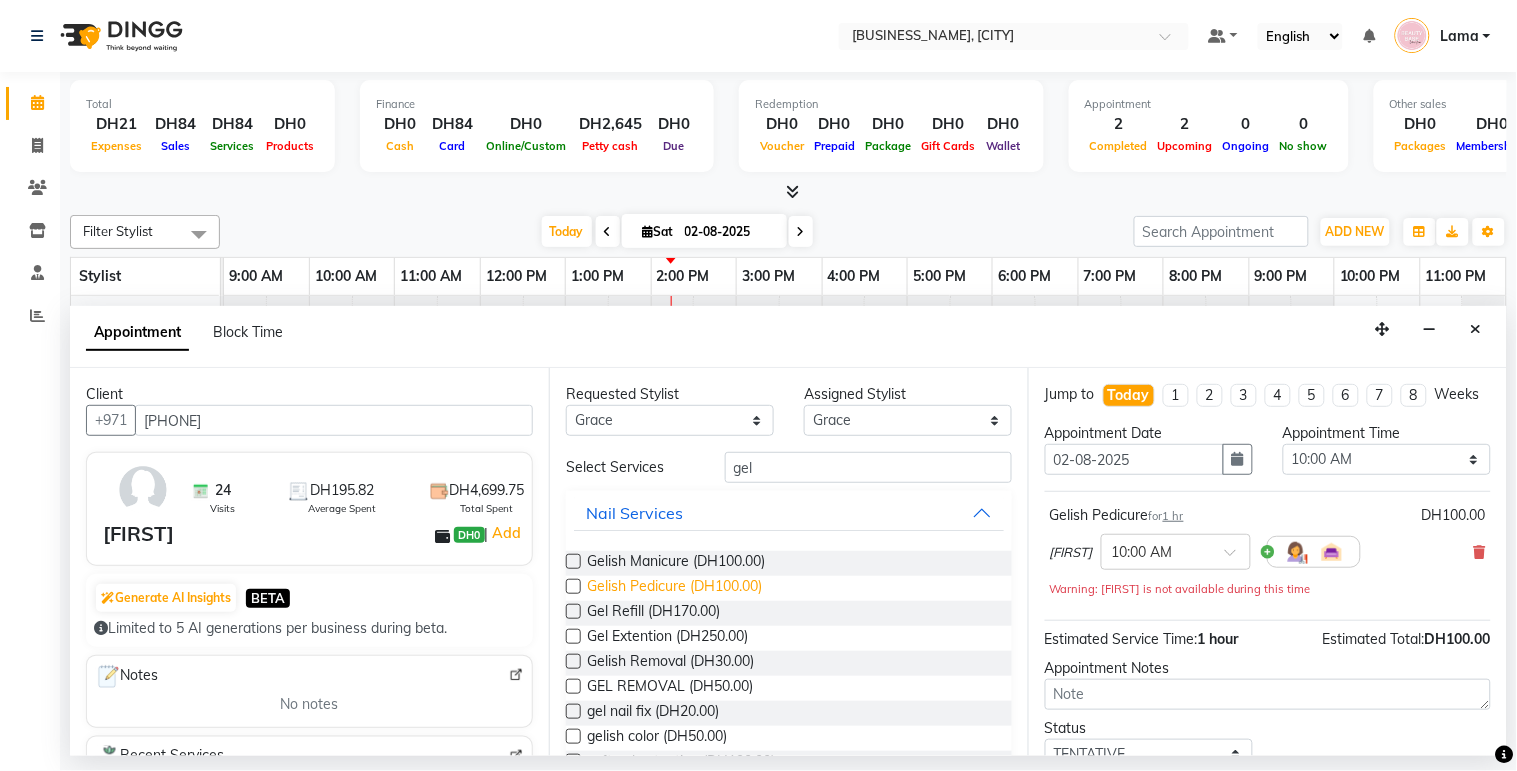 click on "Gelish Pedicure (DH100.00)" at bounding box center [674, 588] 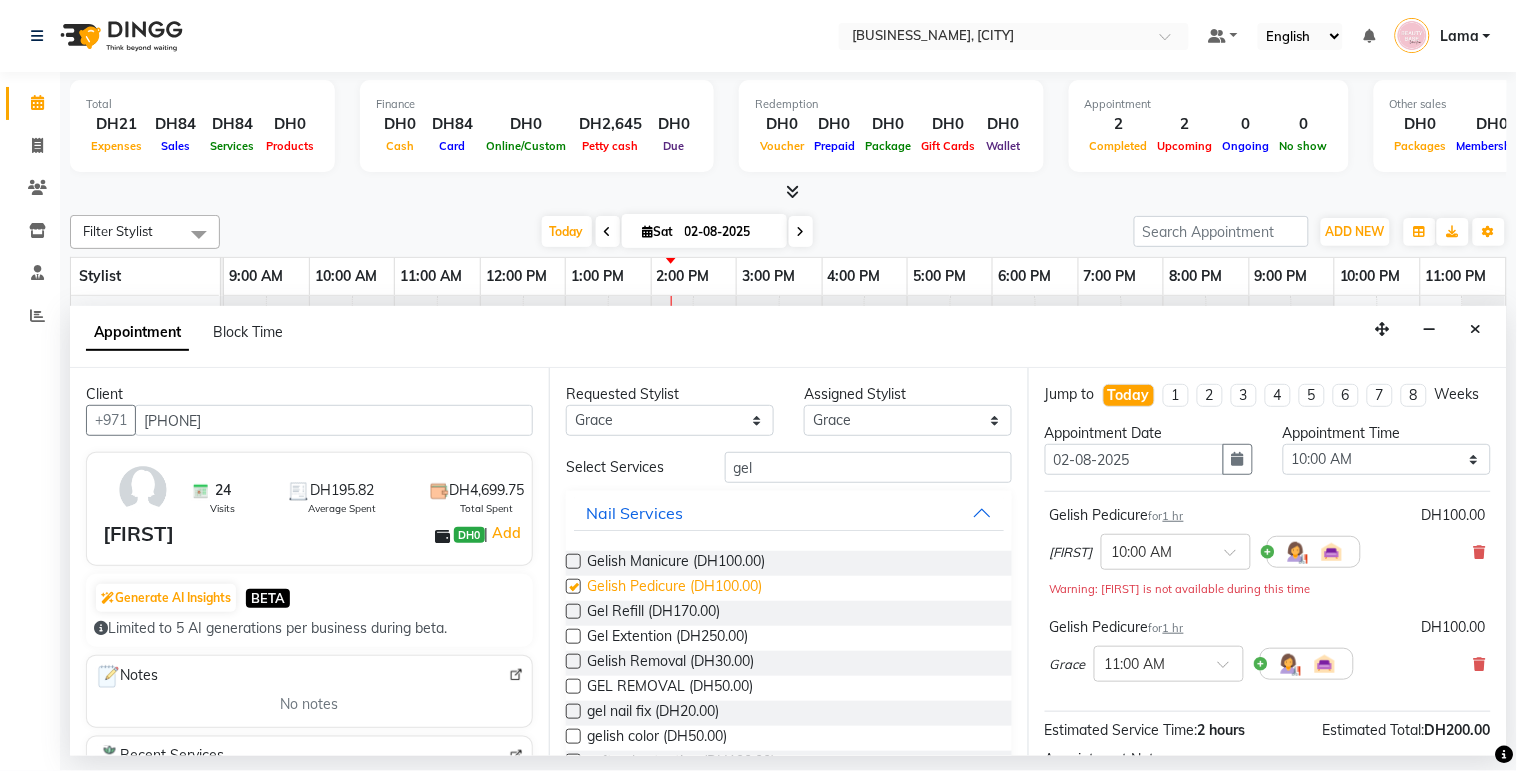 checkbox on "false" 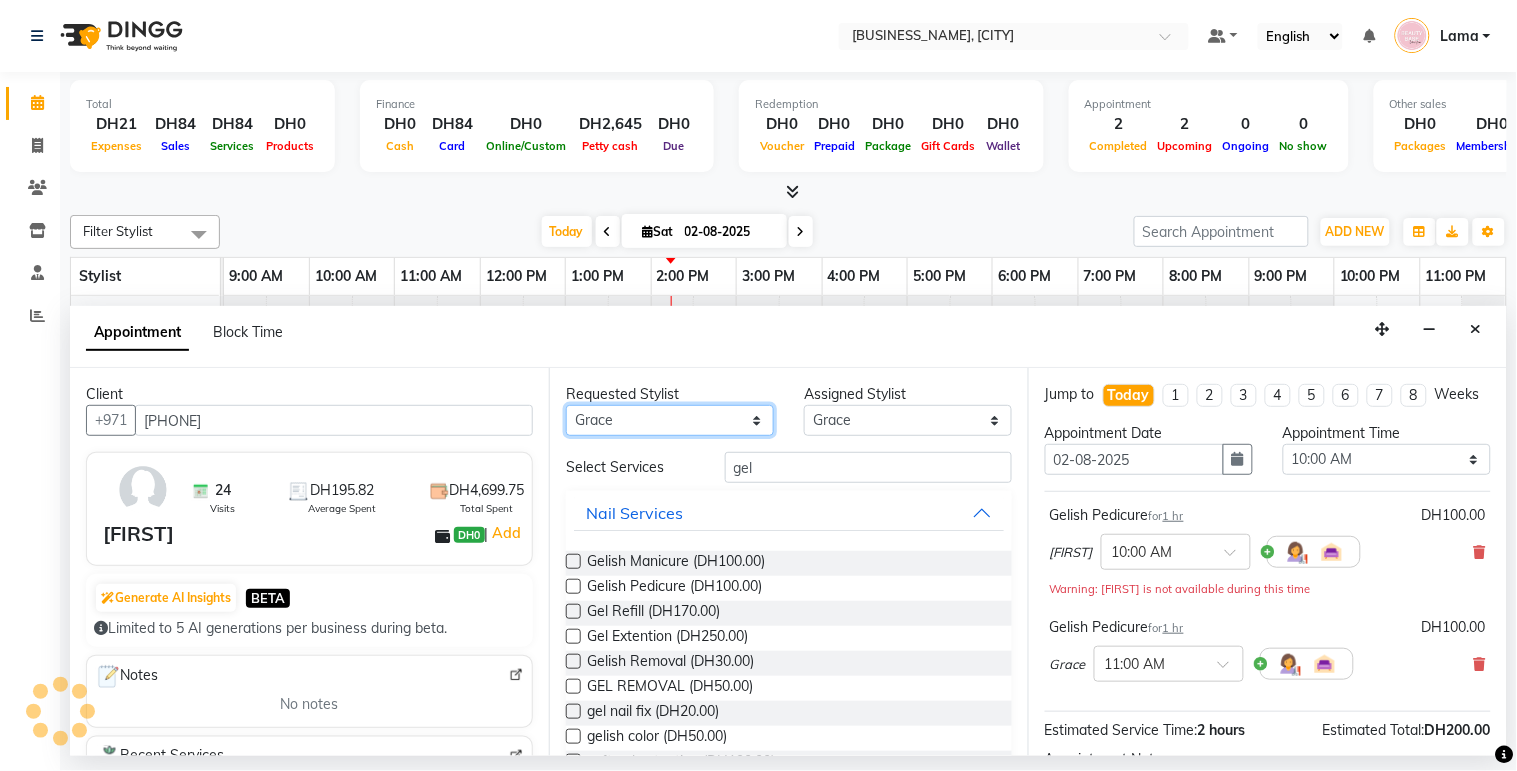 click on "Any [FIRST] [FIRST] [FIRST] [FIRST] [FIRST] [FIRST] [FIRST] [FIRST] [FIRST] Zai" at bounding box center (670, 420) 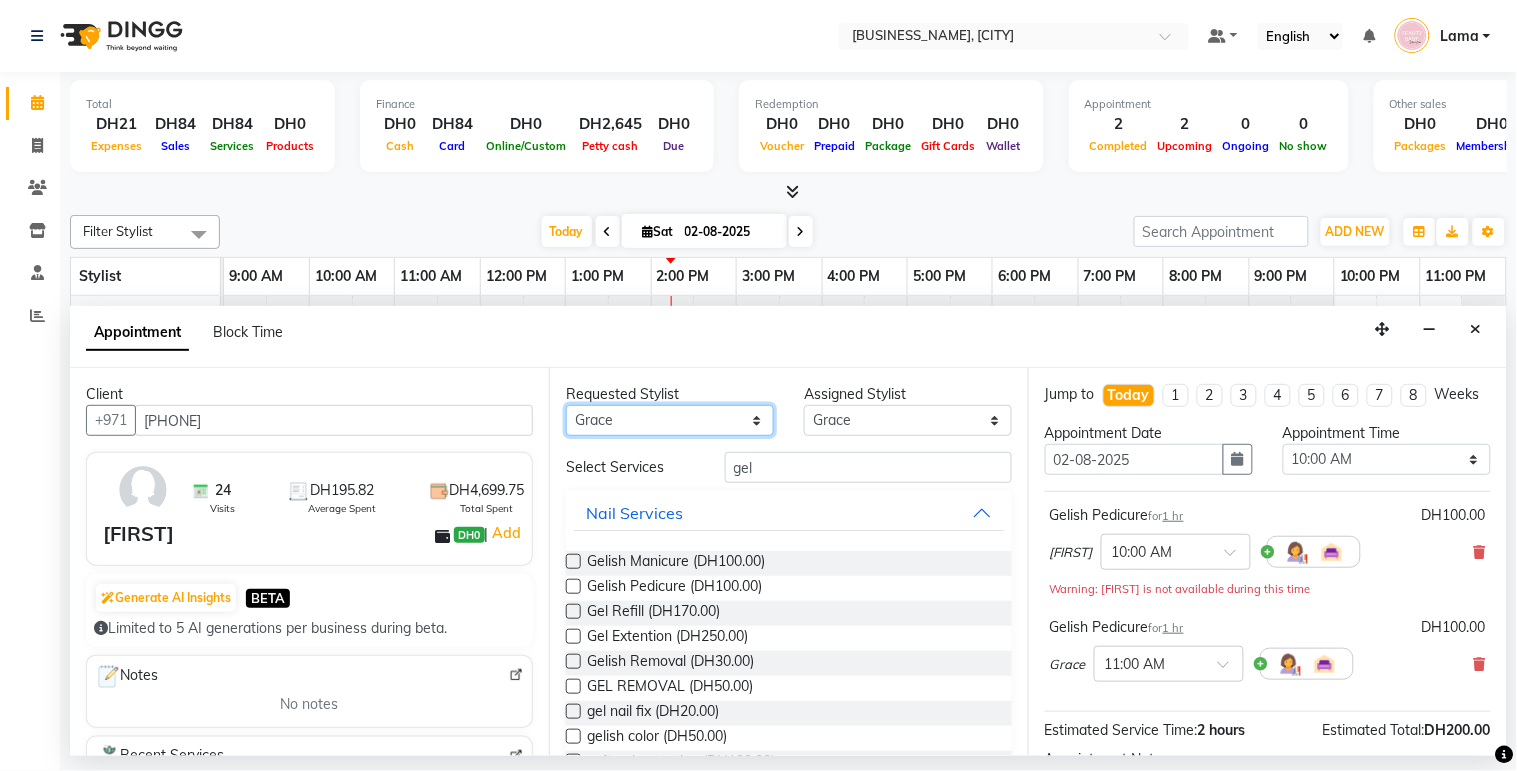 select on "61471" 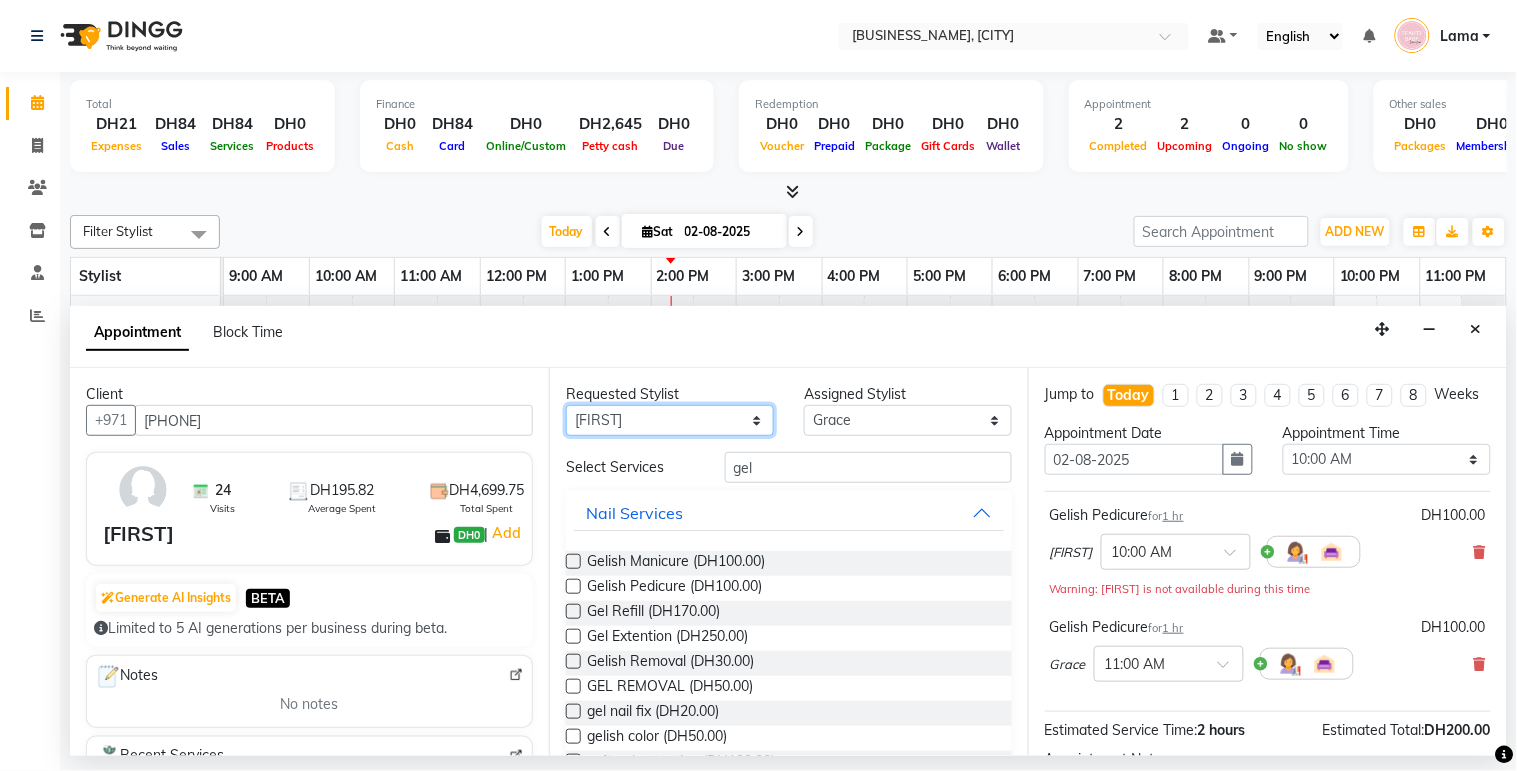 click on "Any [FIRST] [FIRST] [FIRST] [FIRST] [FIRST] [FIRST] [FIRST] [FIRST] [FIRST] Zai" at bounding box center (670, 420) 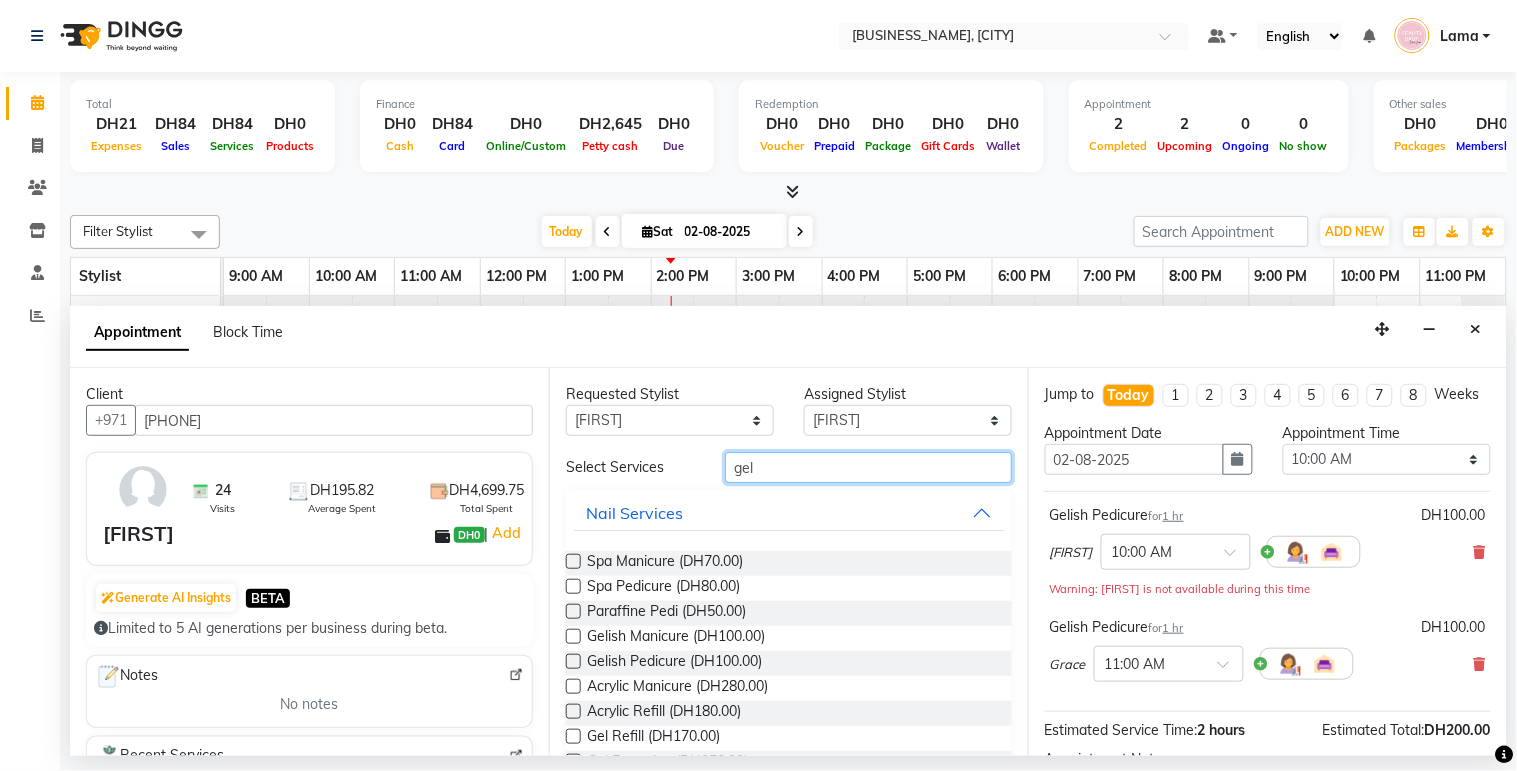 click on "gel" at bounding box center (868, 467) 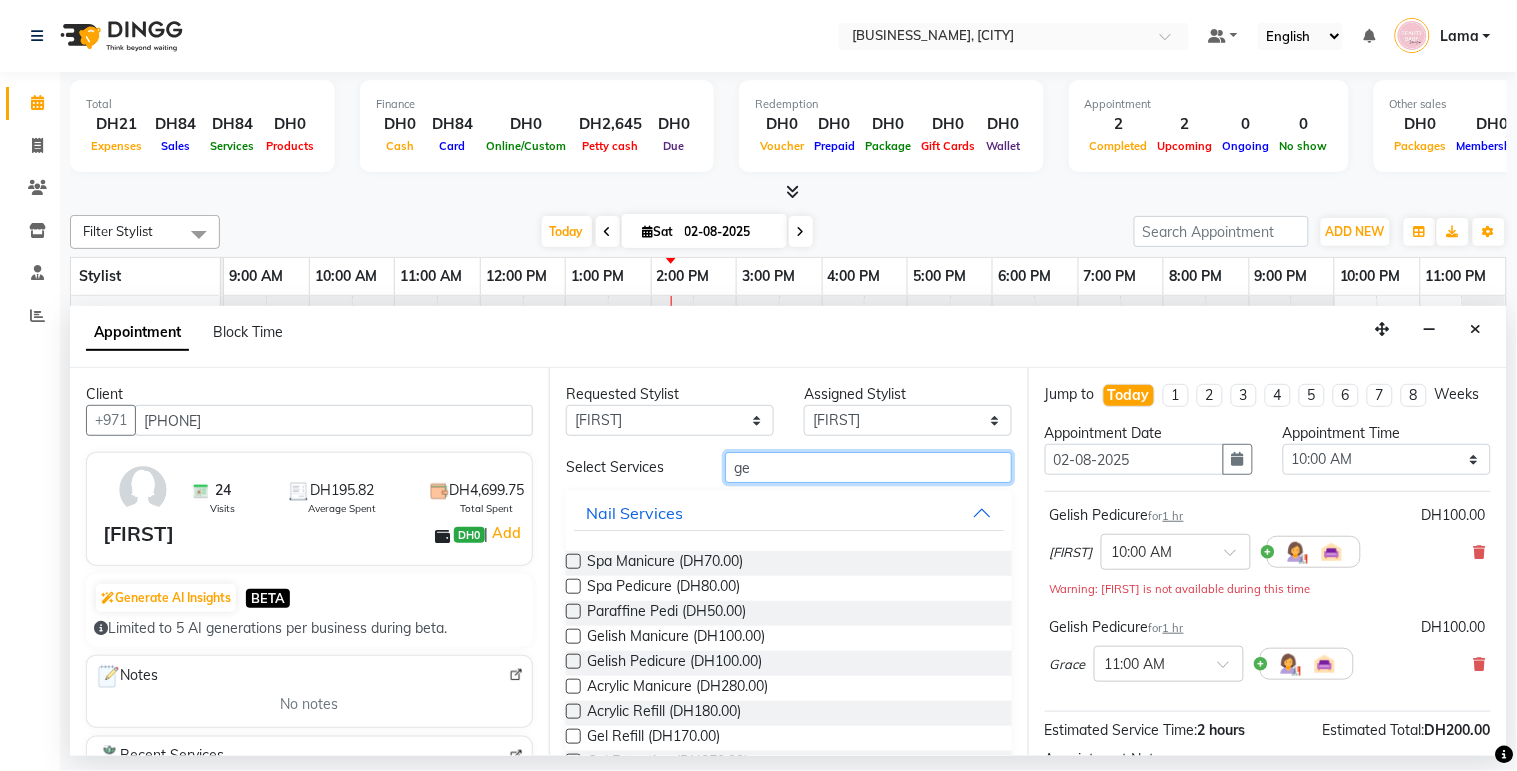 type on "g" 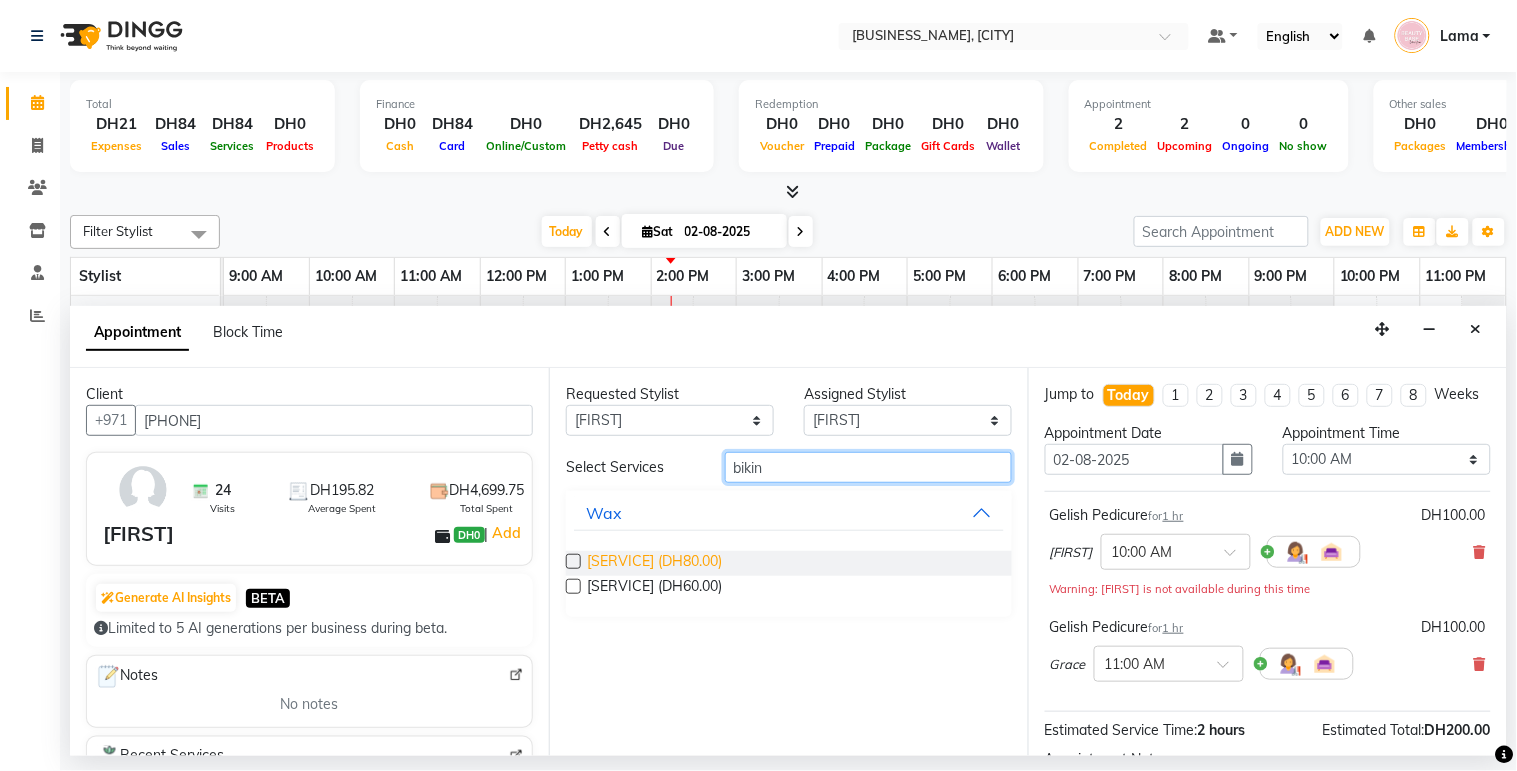 type on "bikin" 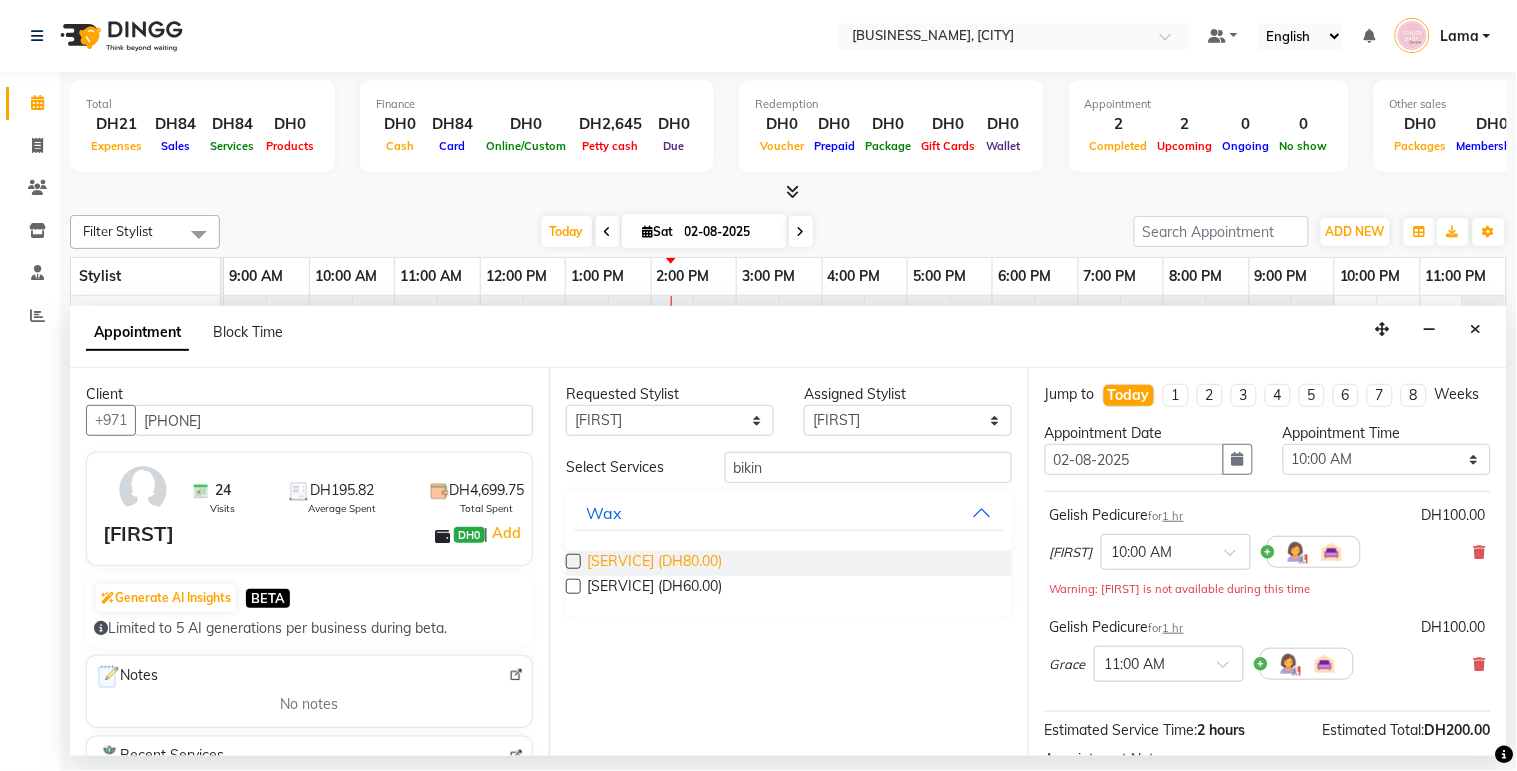 click on "[SERVICE] (DH80.00)" at bounding box center [654, 563] 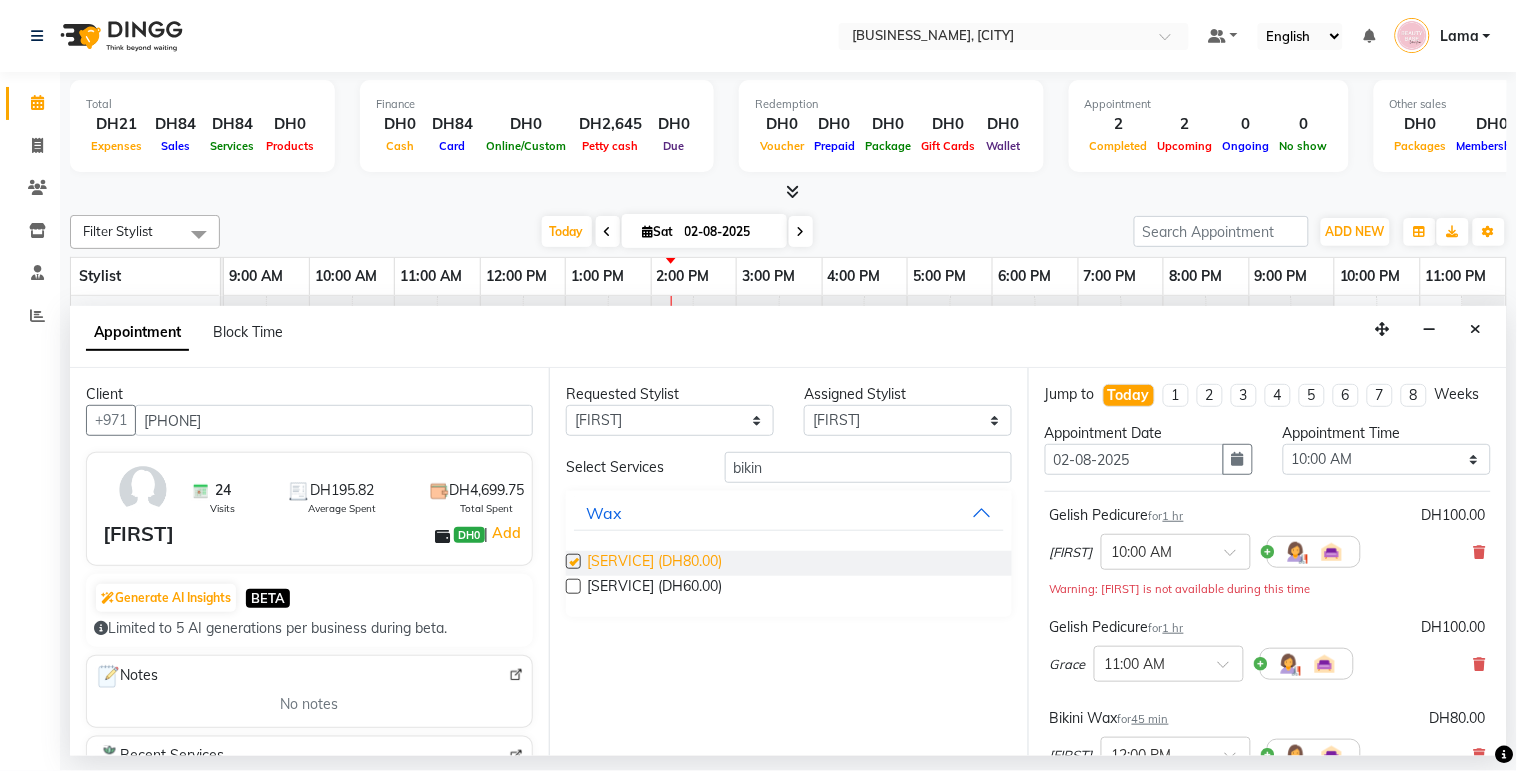 checkbox on "false" 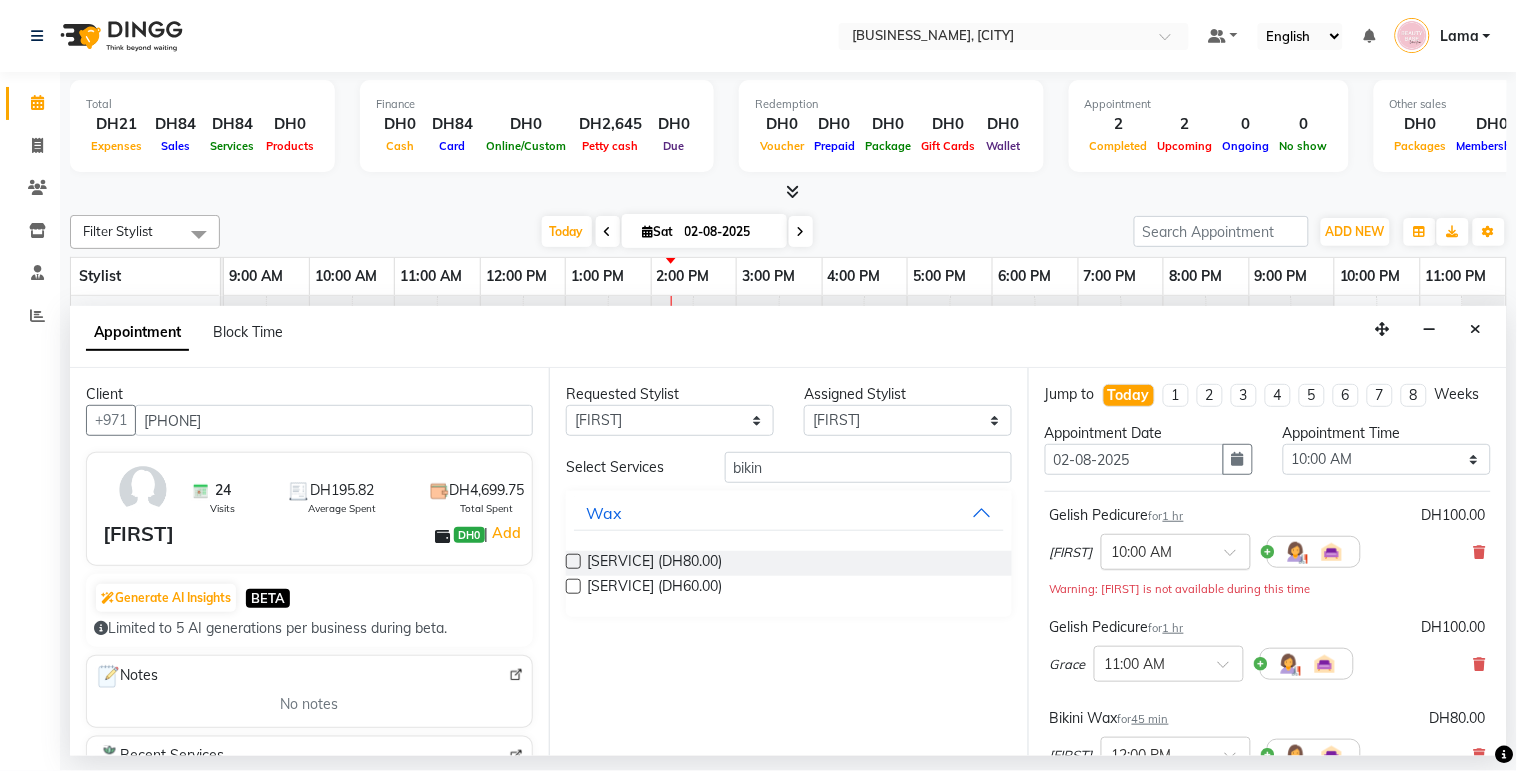 click at bounding box center [1156, 550] 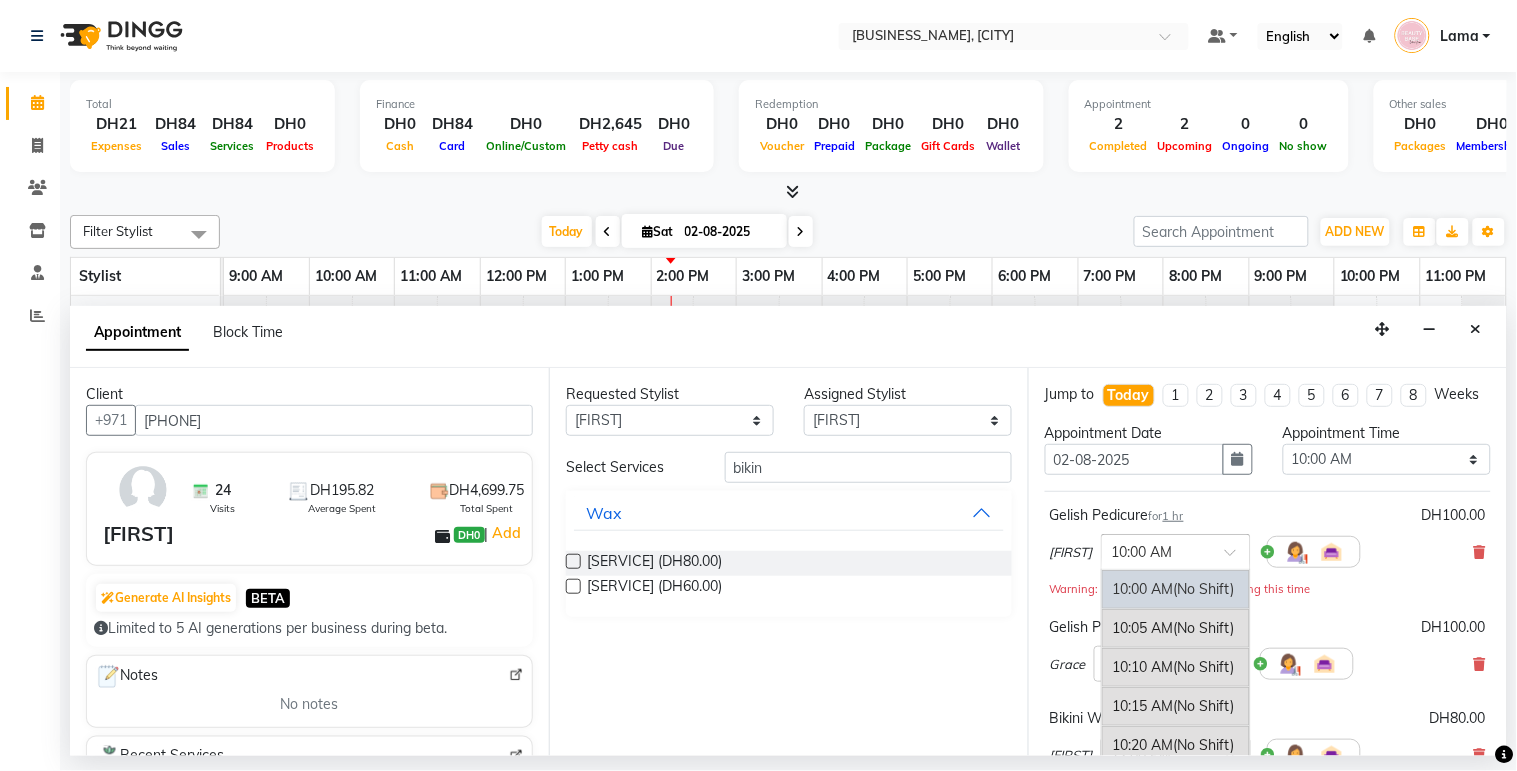 type on "2" 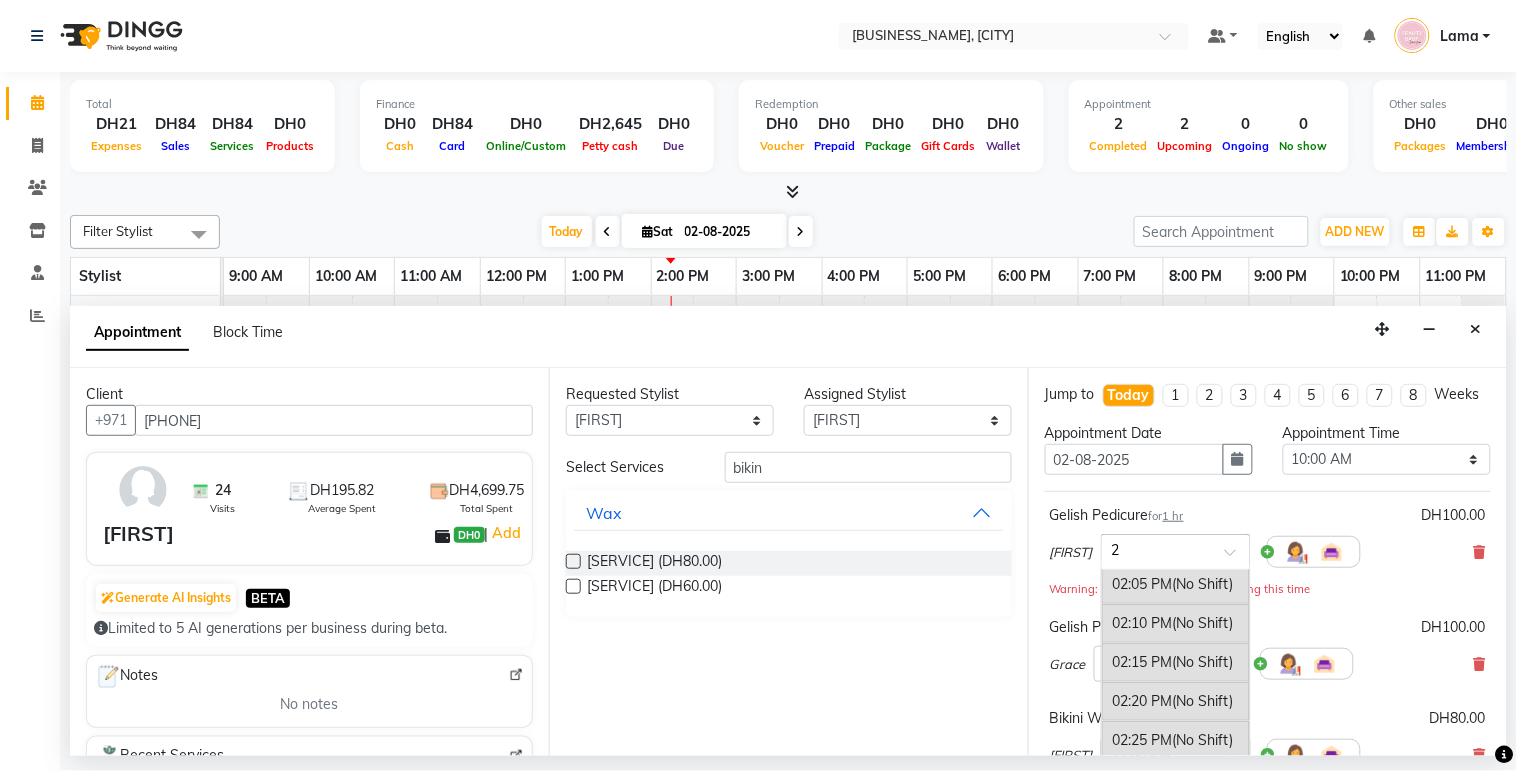 scroll, scrollTop: 747, scrollLeft: 0, axis: vertical 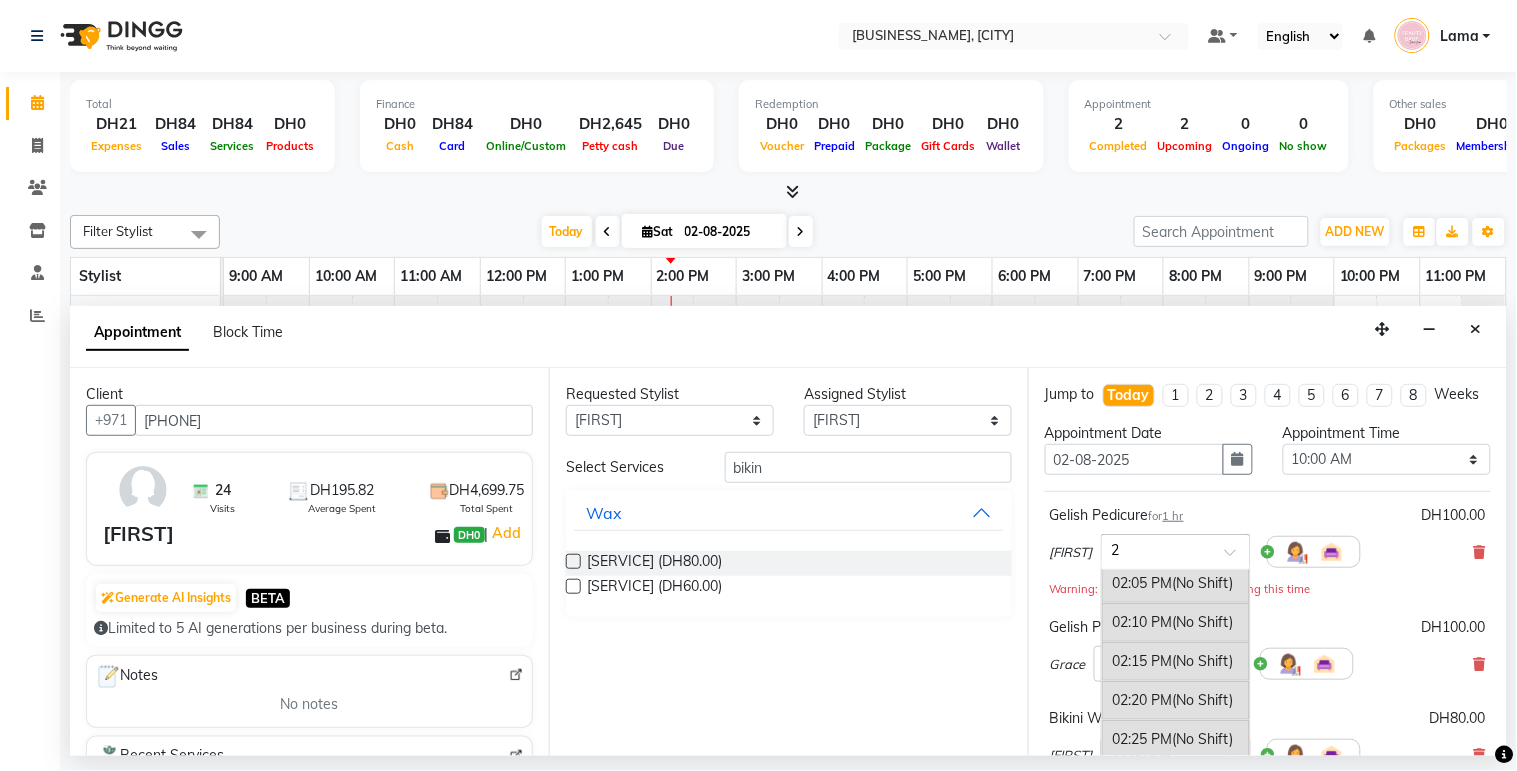 click on "[TIME] (No Shift)" at bounding box center [1176, 622] 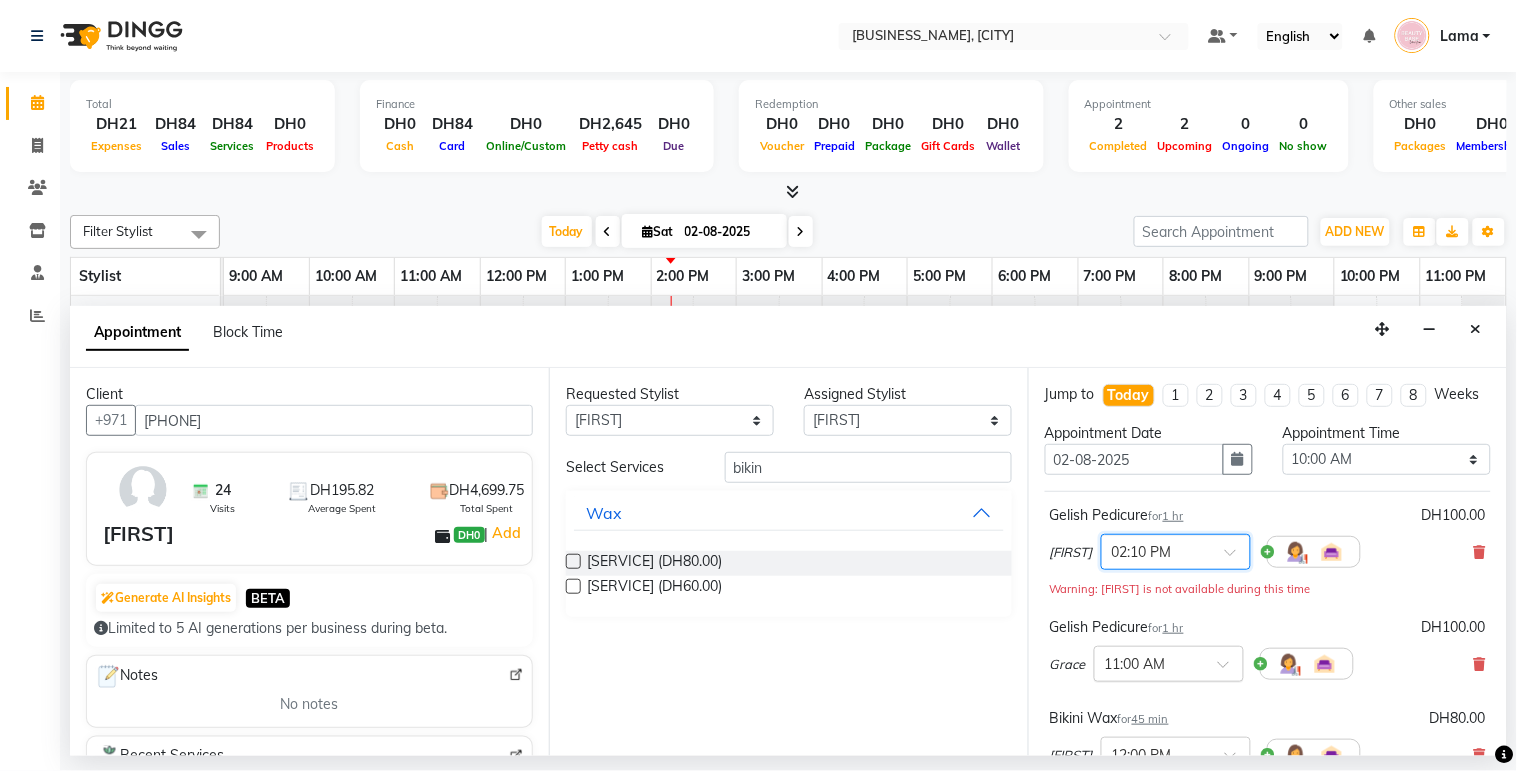 click at bounding box center [1149, 662] 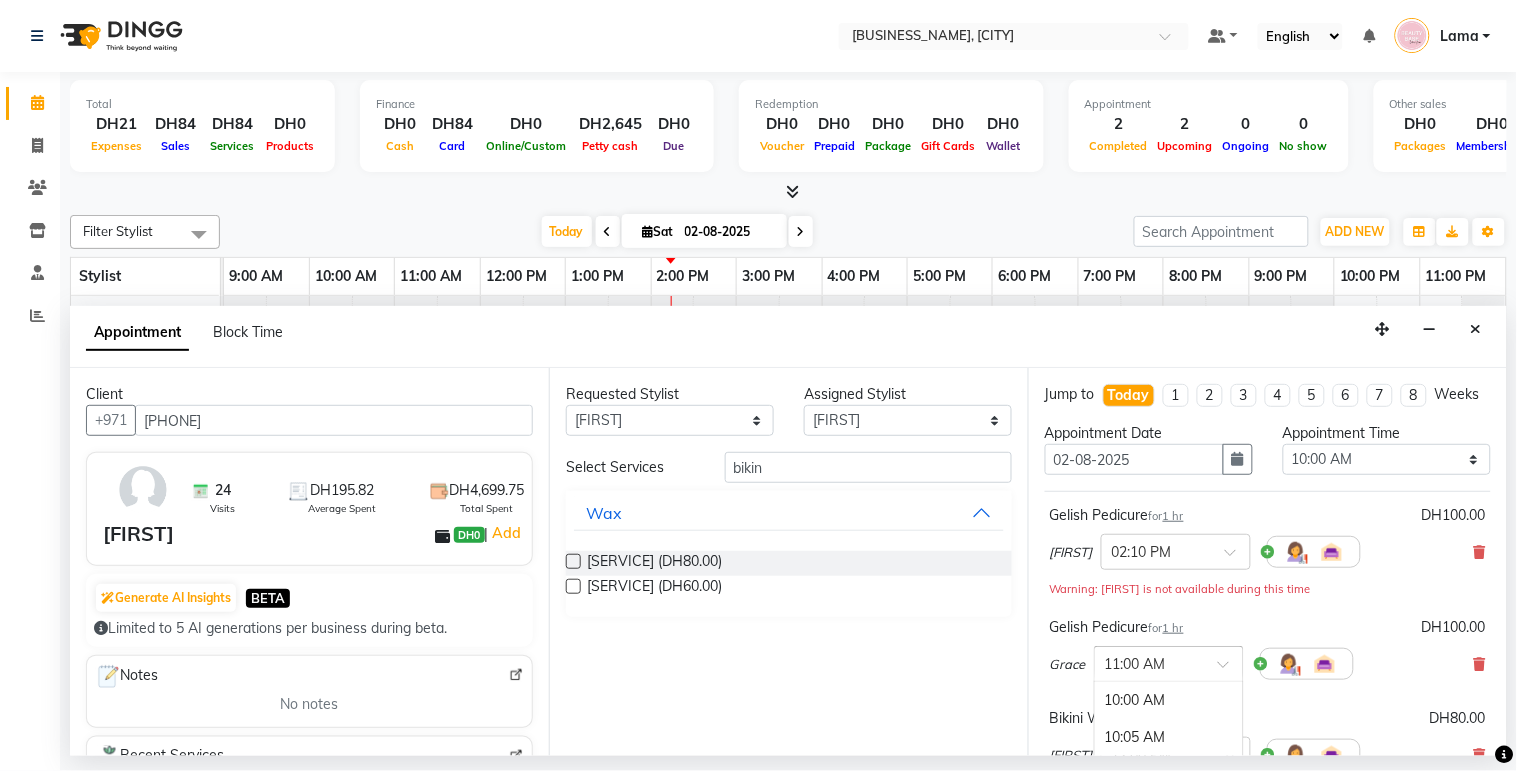 scroll, scrollTop: 444, scrollLeft: 0, axis: vertical 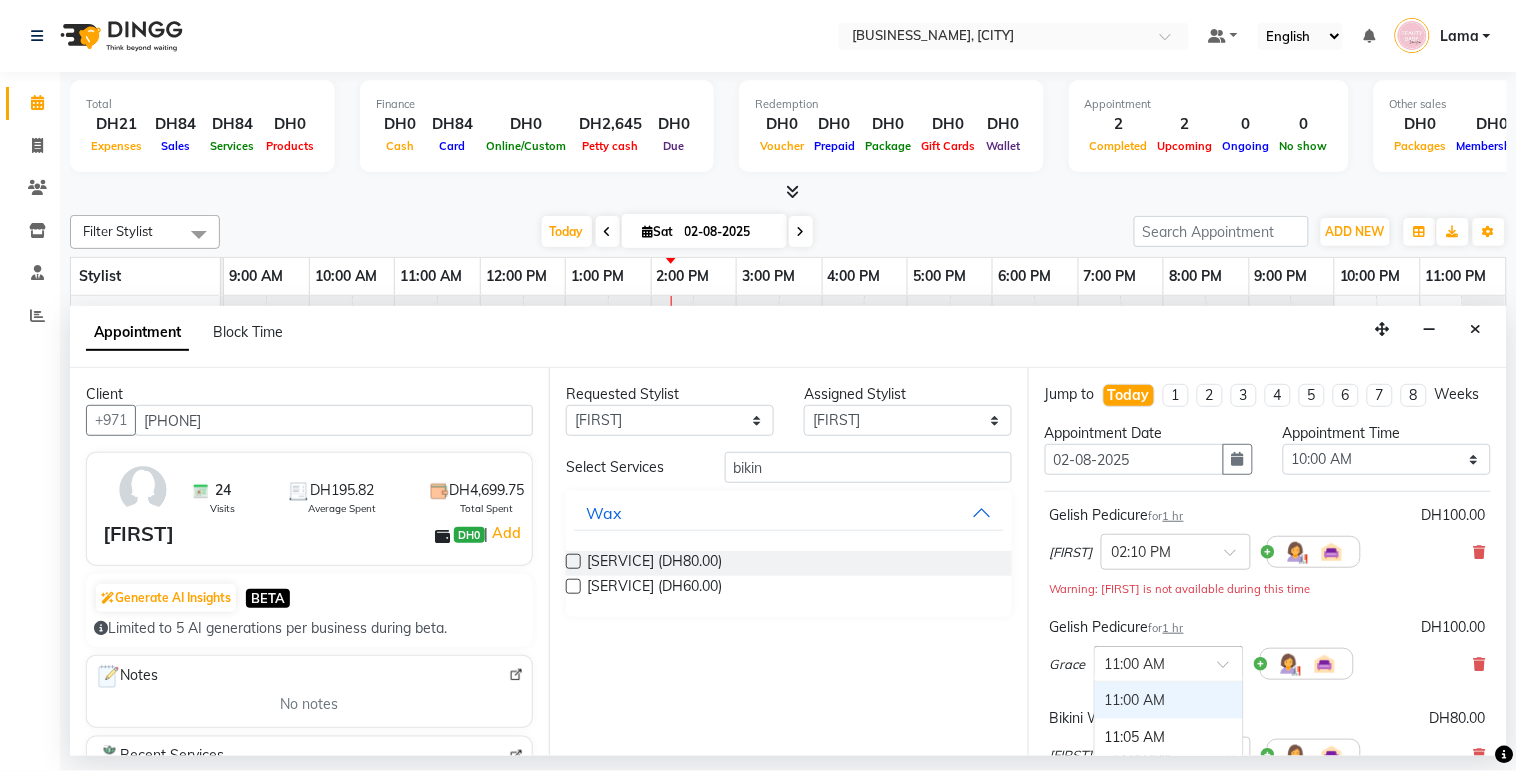 type on "2" 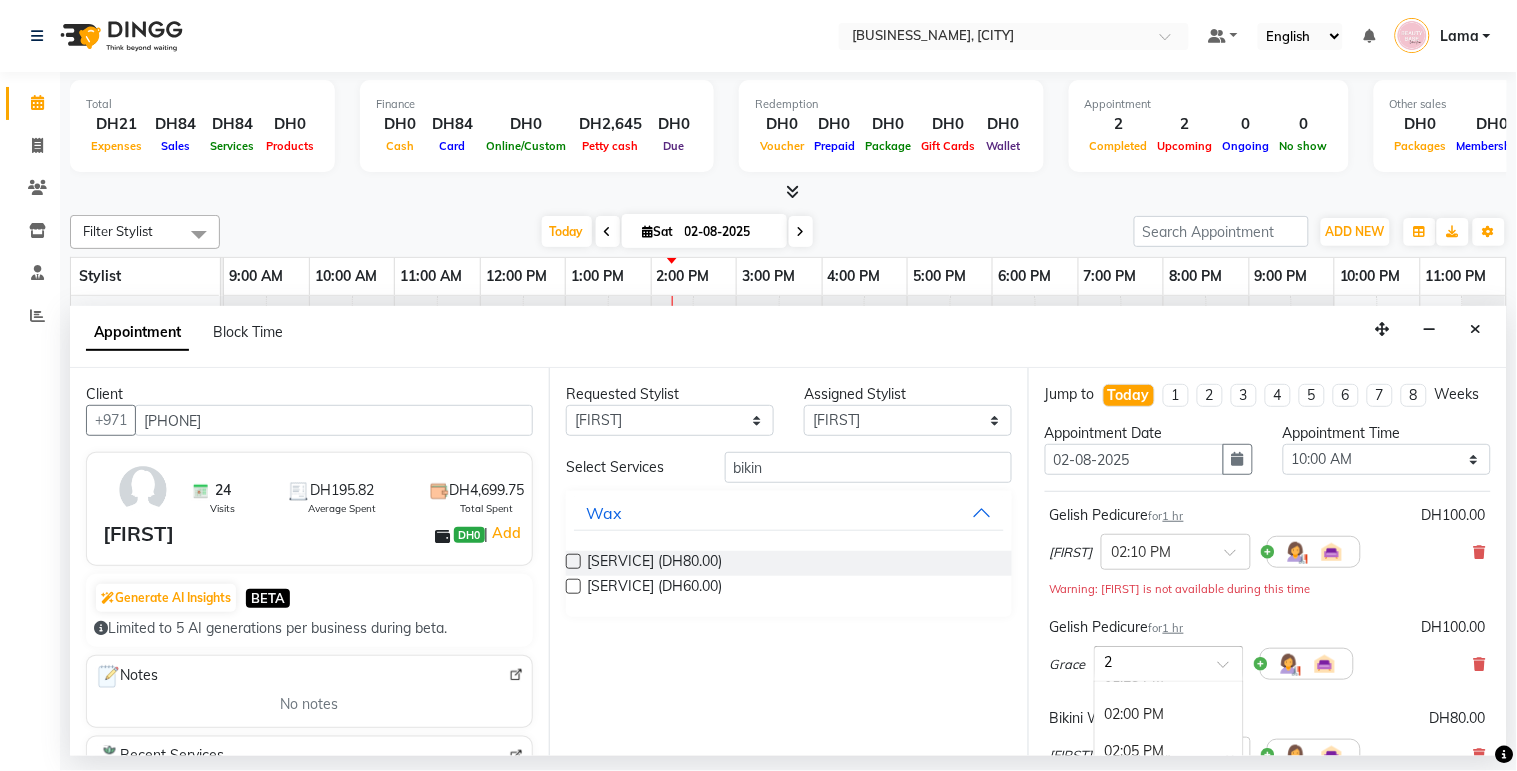 scroll, scrollTop: 650, scrollLeft: 0, axis: vertical 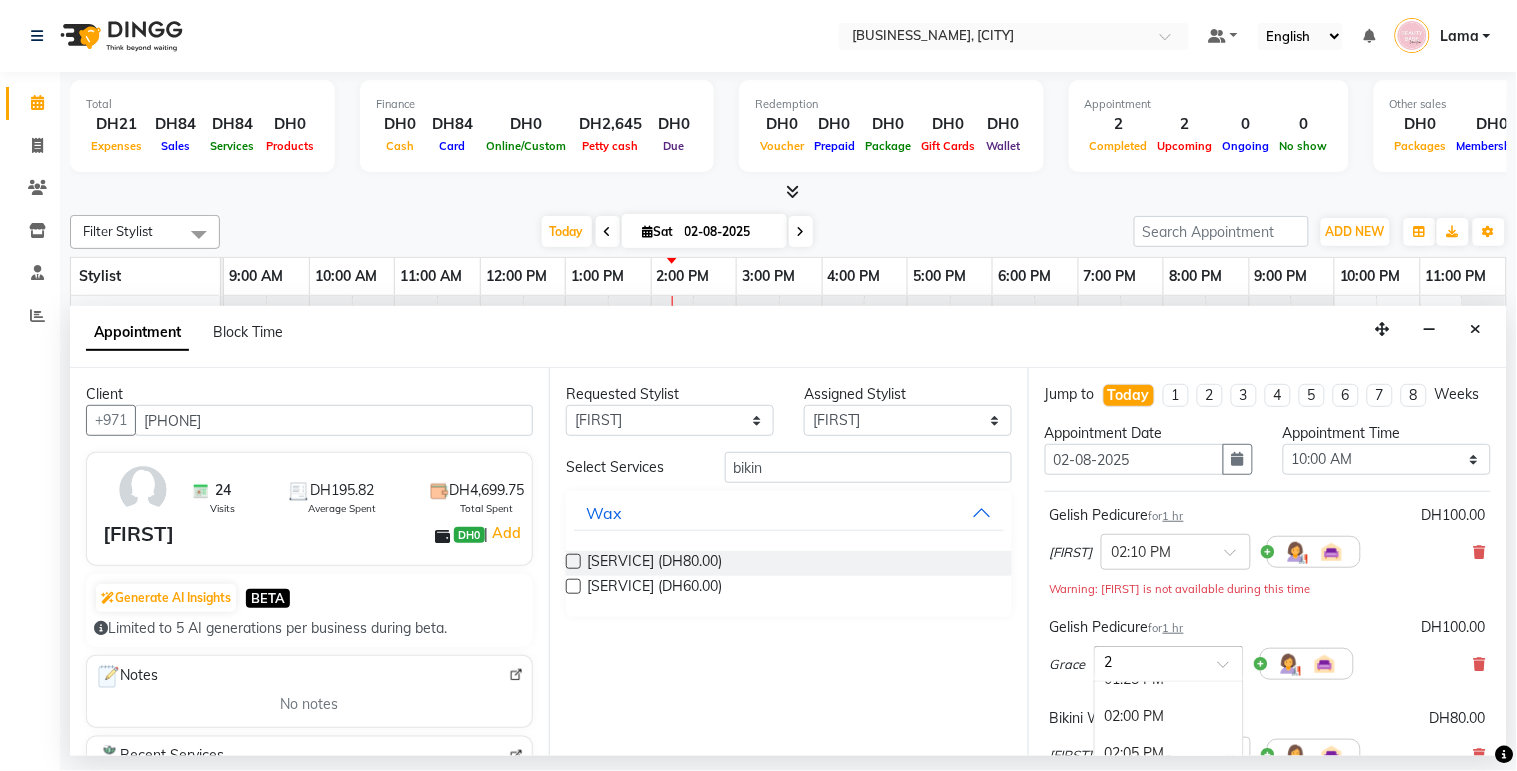 click on "02:00 PM" at bounding box center (1169, 716) 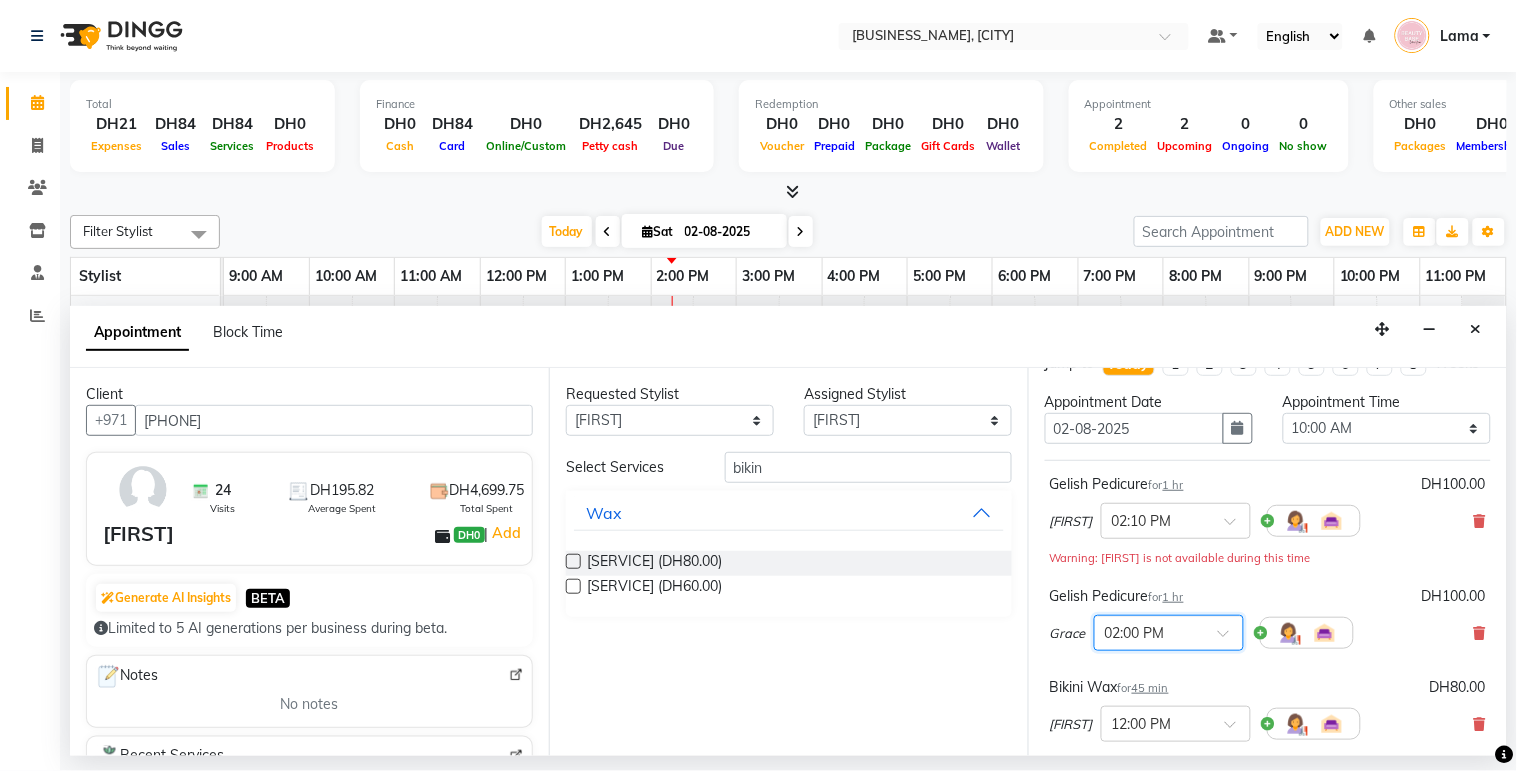 scroll, scrollTop: 38, scrollLeft: 0, axis: vertical 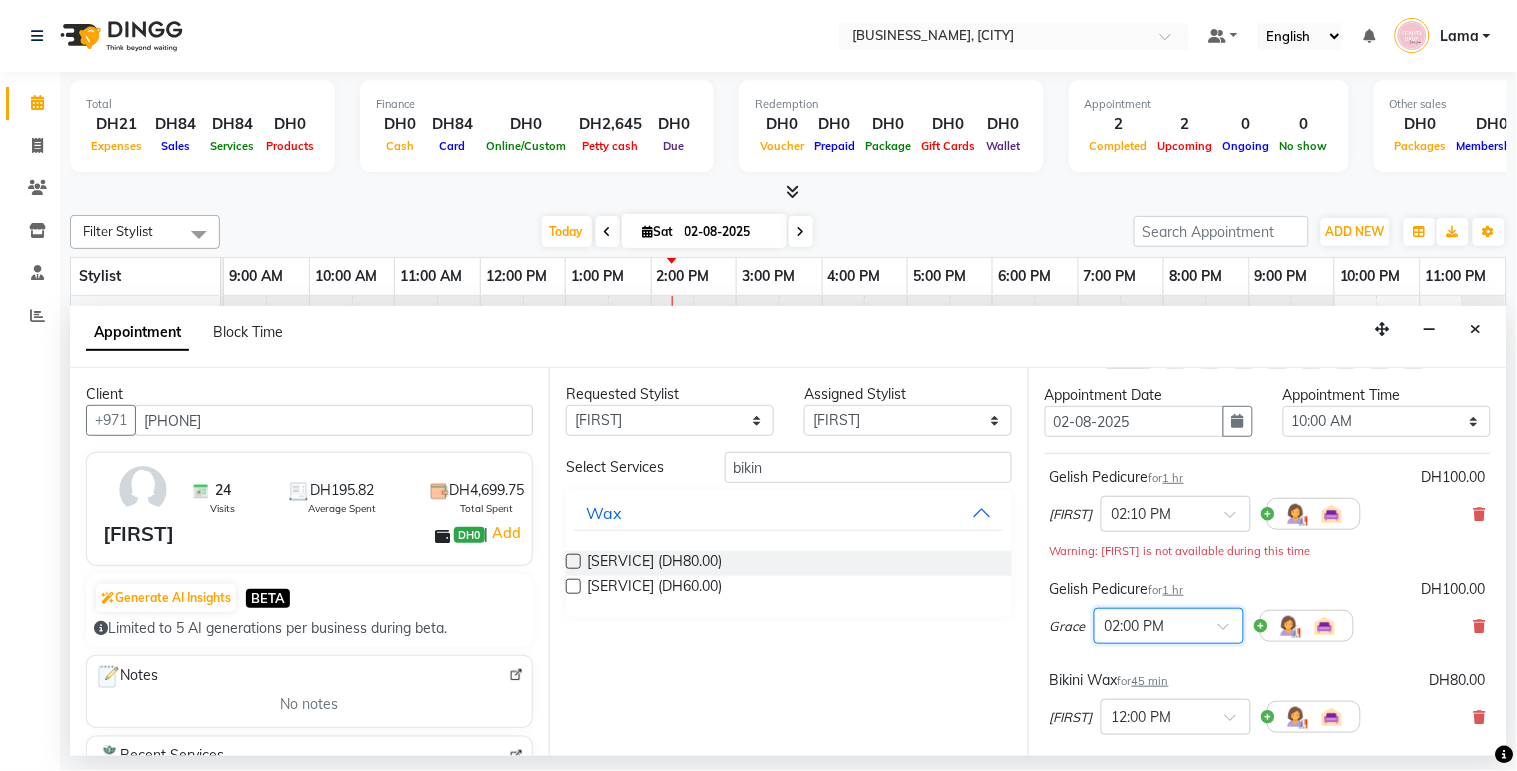 click at bounding box center [1149, 624] 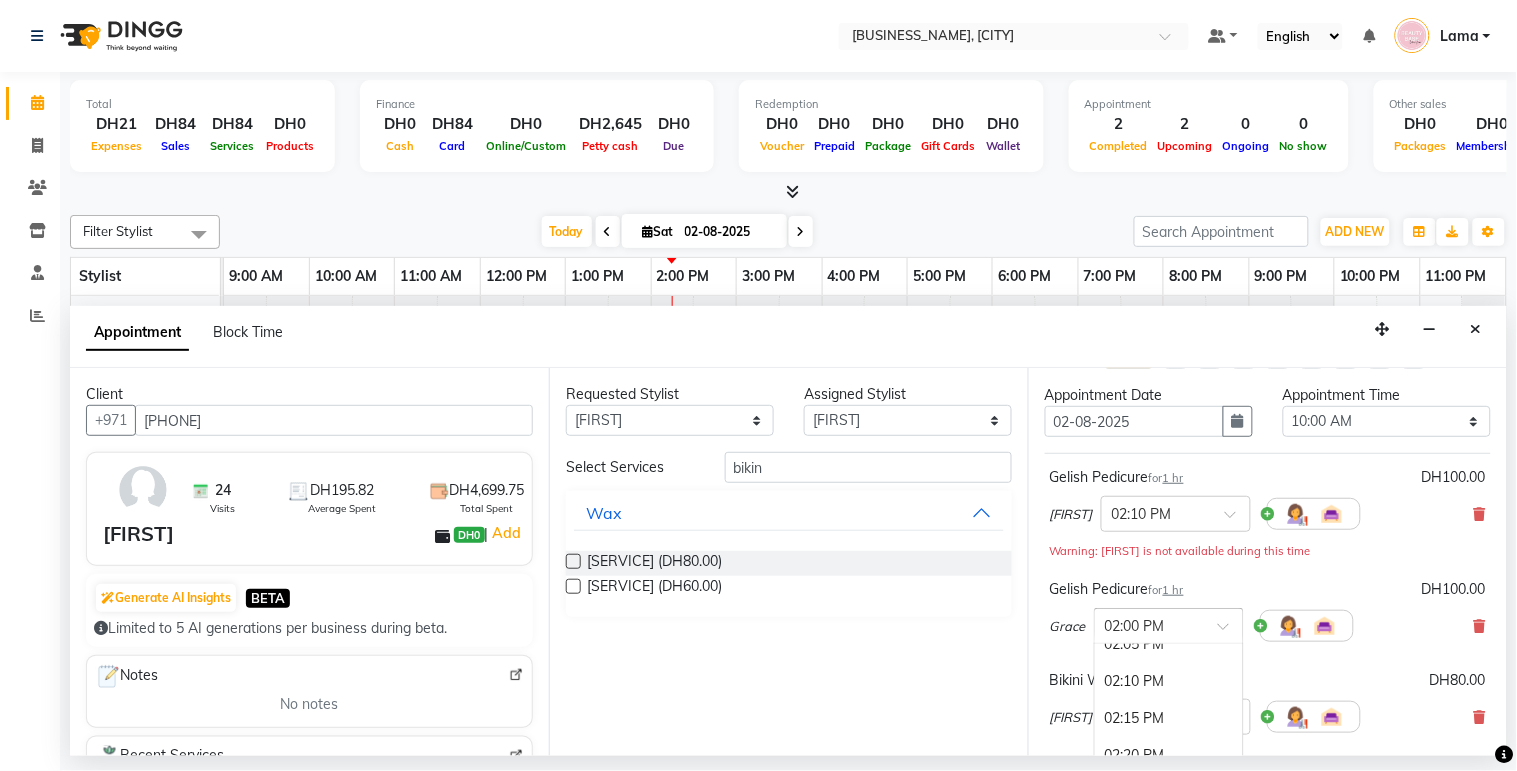 scroll, scrollTop: 1840, scrollLeft: 0, axis: vertical 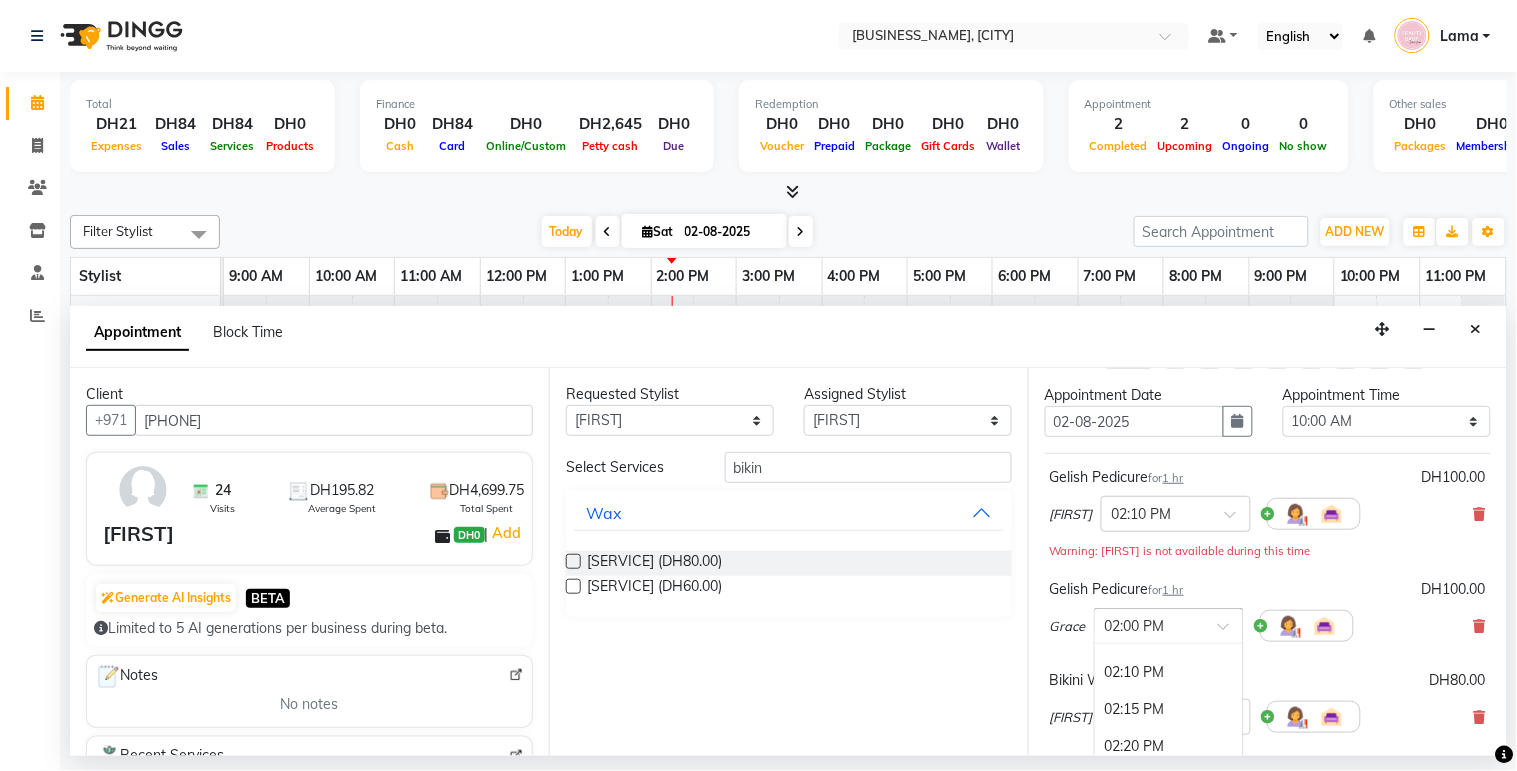 click on "02:10 PM" at bounding box center (1169, 672) 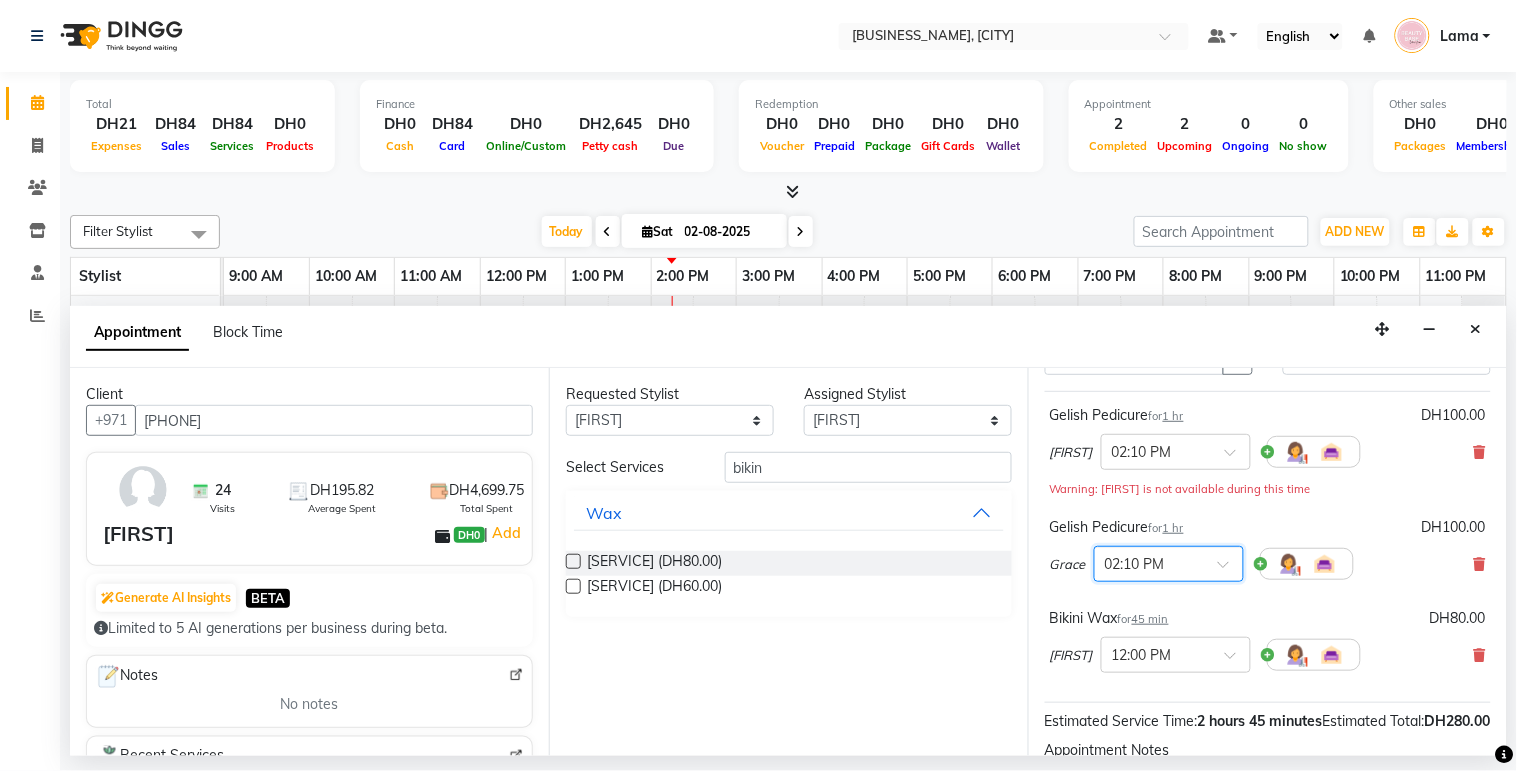 scroll, scrollTop: 126, scrollLeft: 0, axis: vertical 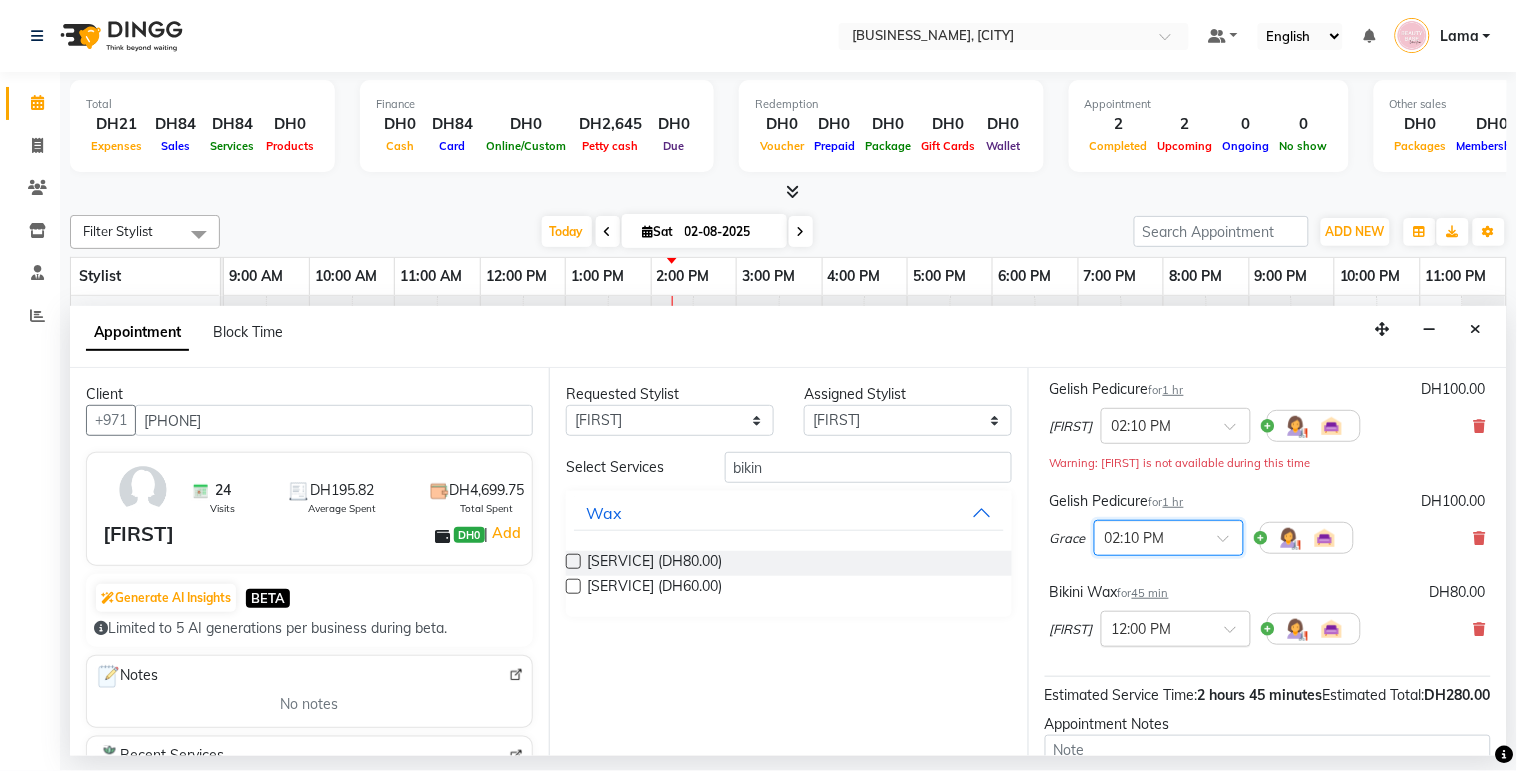 click at bounding box center (1156, 627) 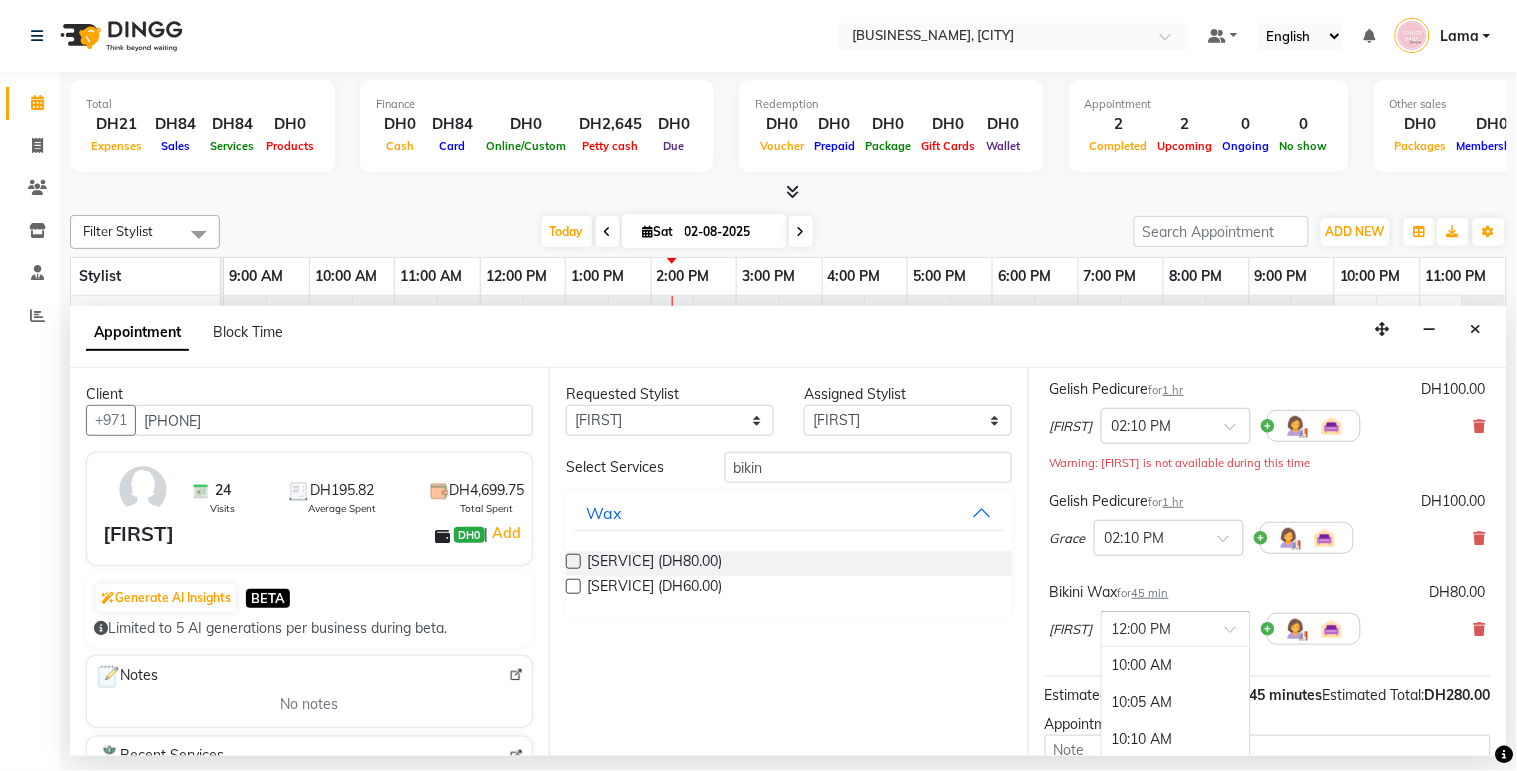 scroll, scrollTop: 894, scrollLeft: 0, axis: vertical 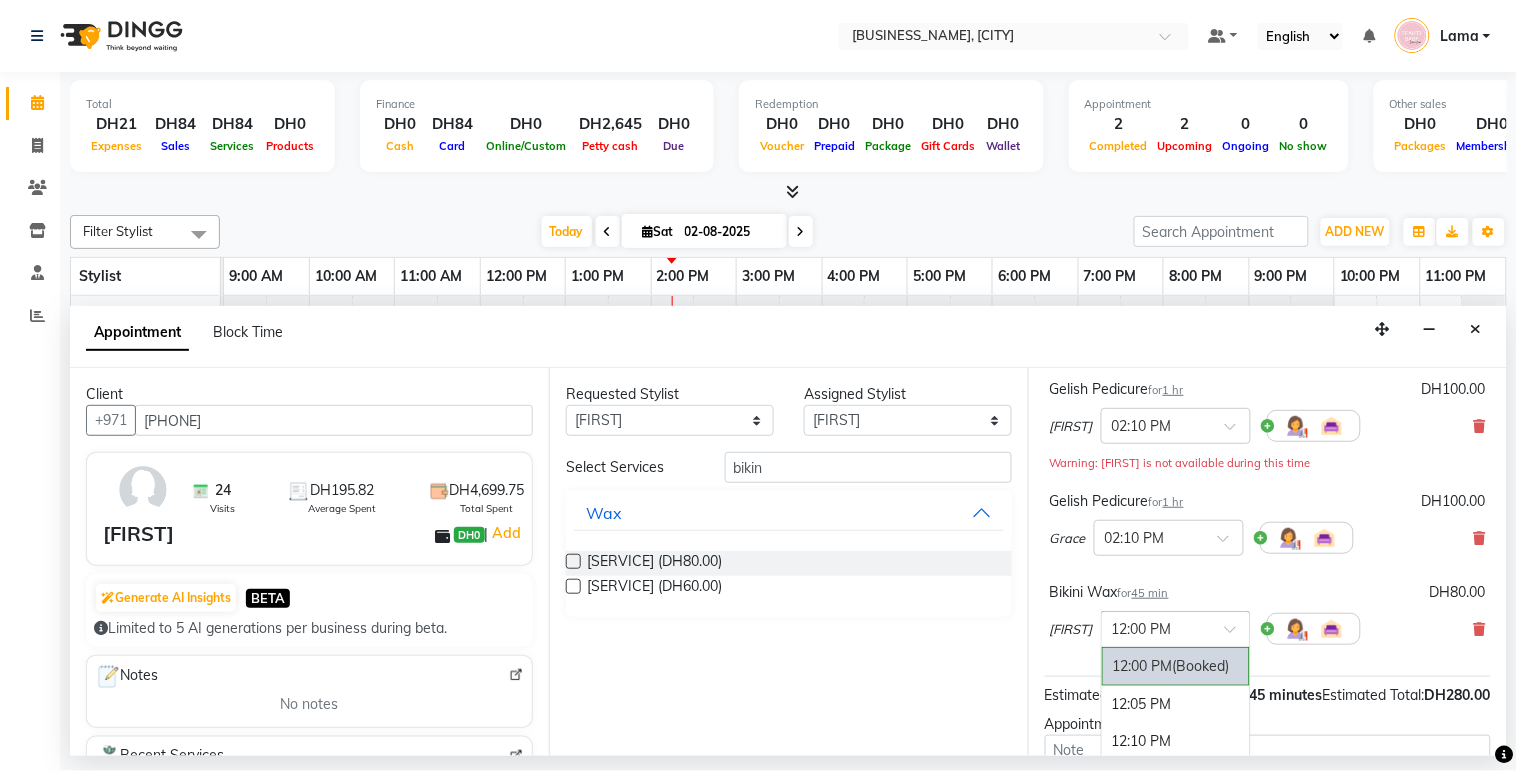 type on "3" 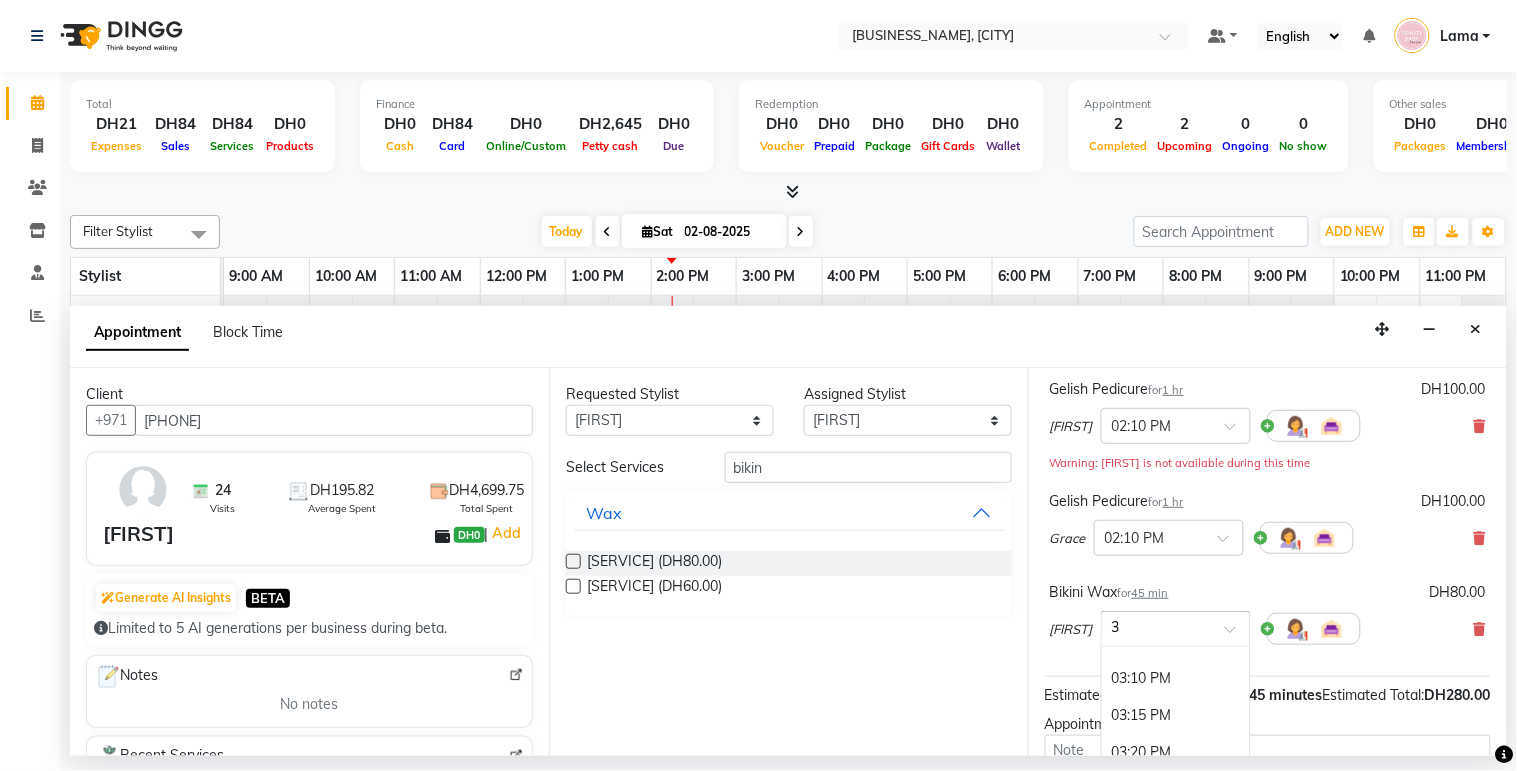 scroll, scrollTop: 437, scrollLeft: 0, axis: vertical 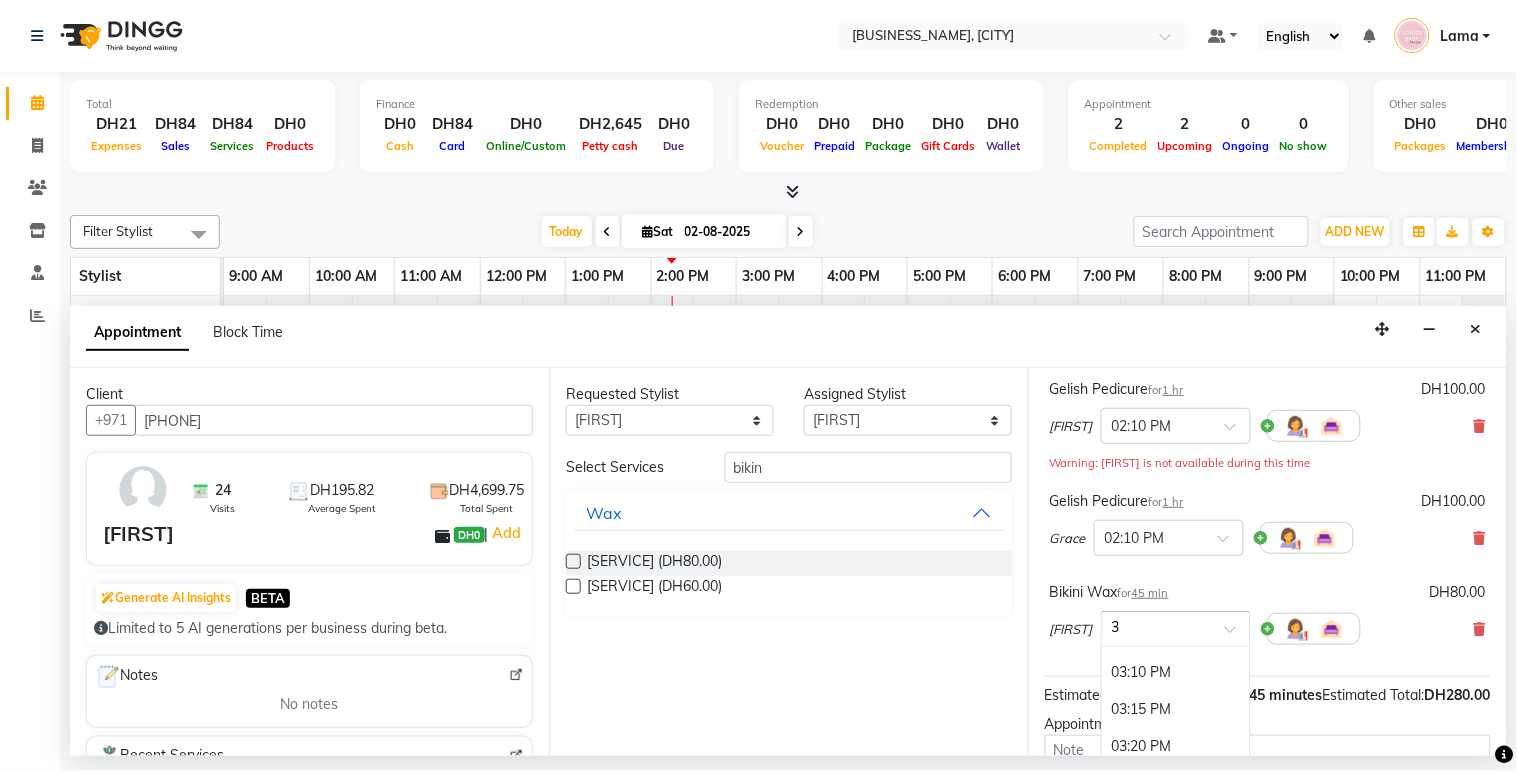 click on "03:10 PM" at bounding box center (1176, 672) 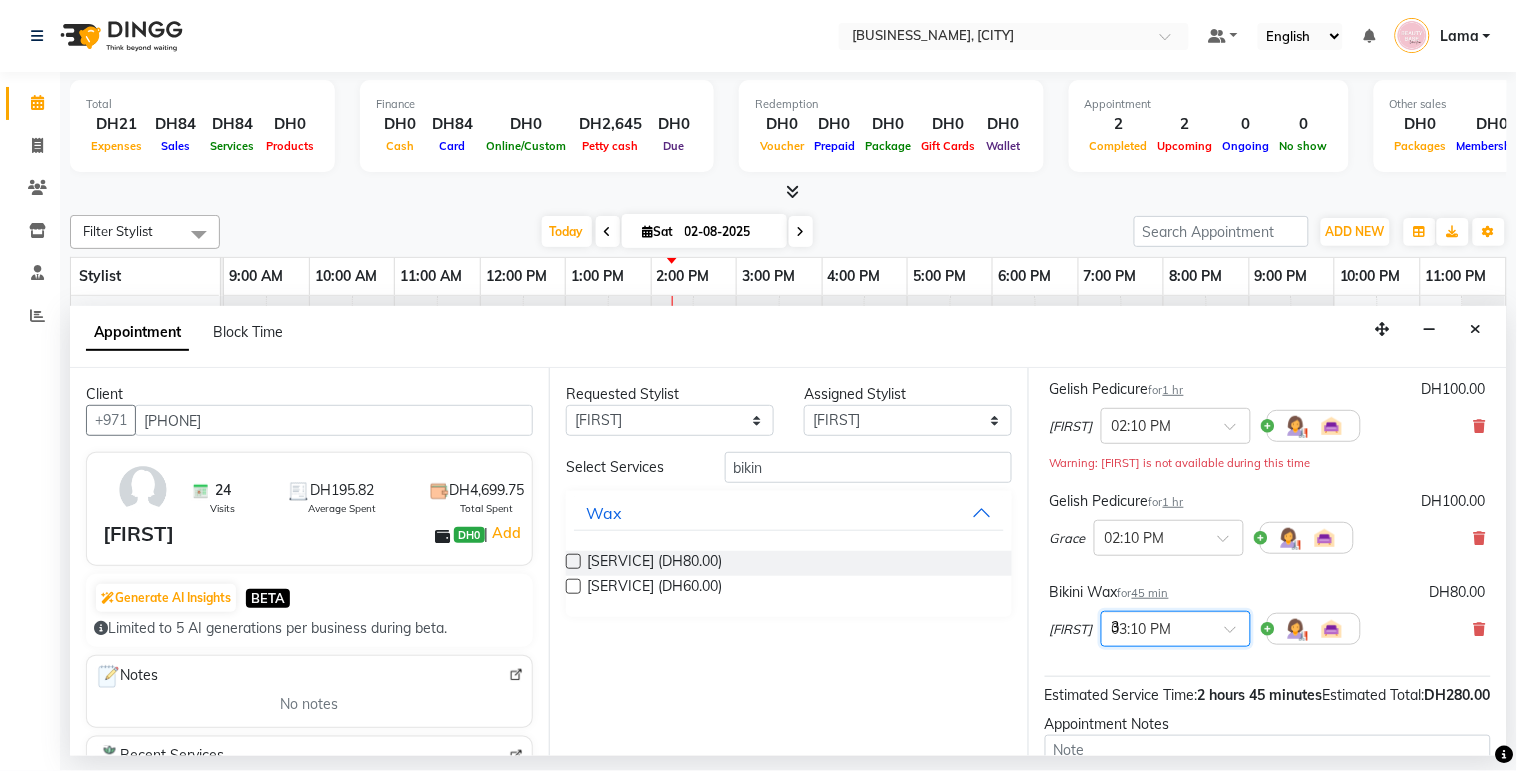 type 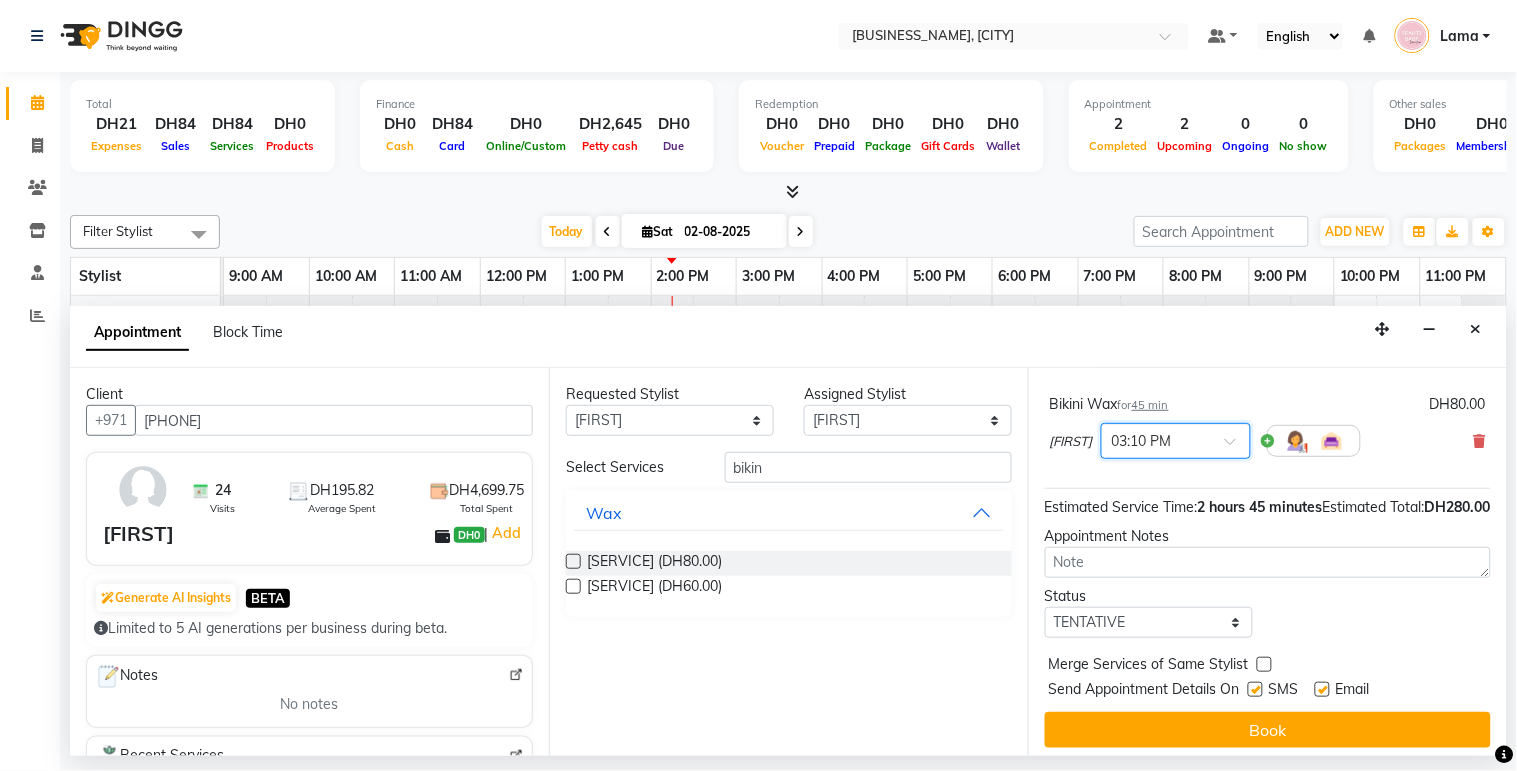 scroll, scrollTop: 362, scrollLeft: 0, axis: vertical 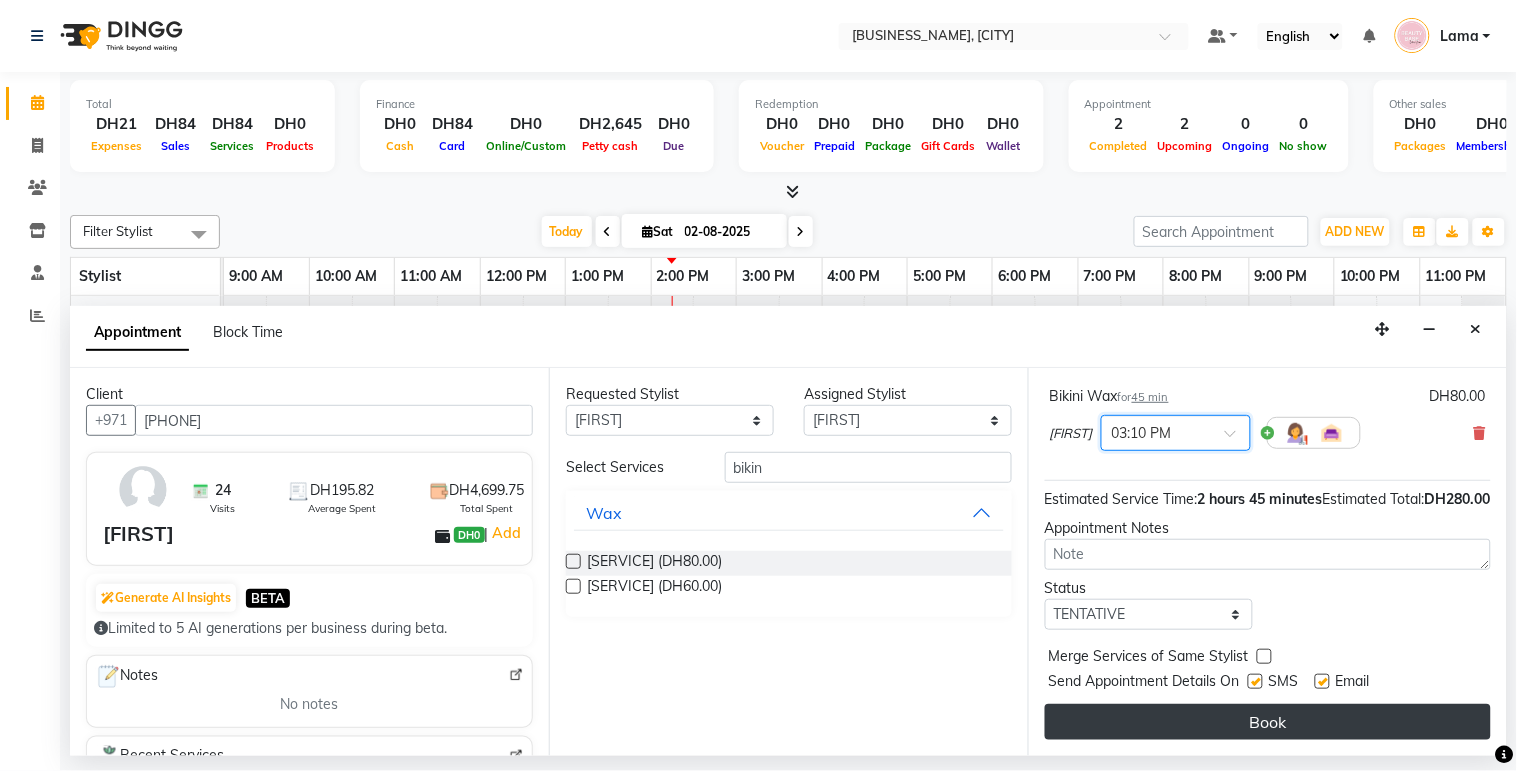 click on "Book" at bounding box center (1268, 722) 